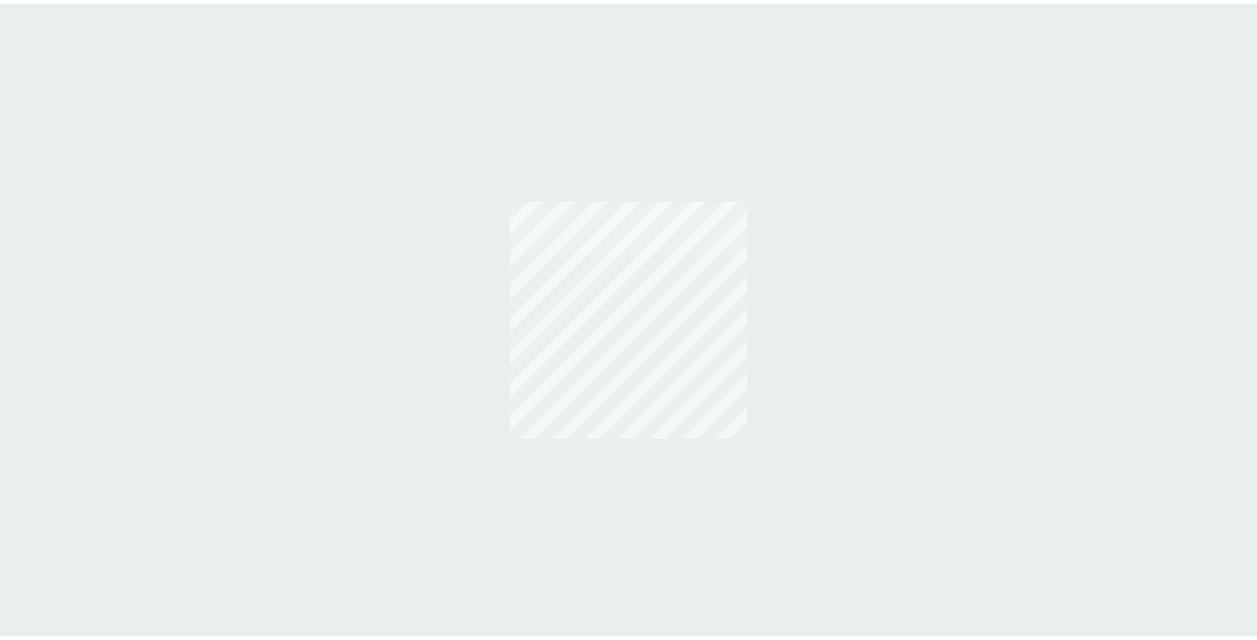 scroll, scrollTop: 0, scrollLeft: 0, axis: both 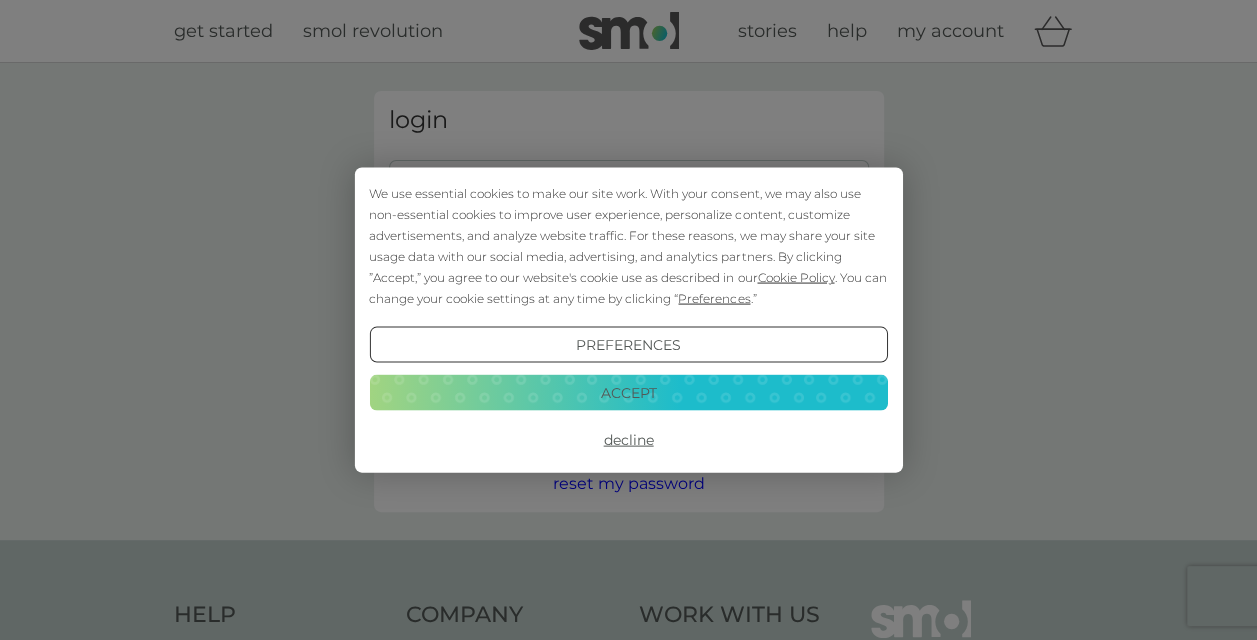click on "Accept" at bounding box center [628, 392] 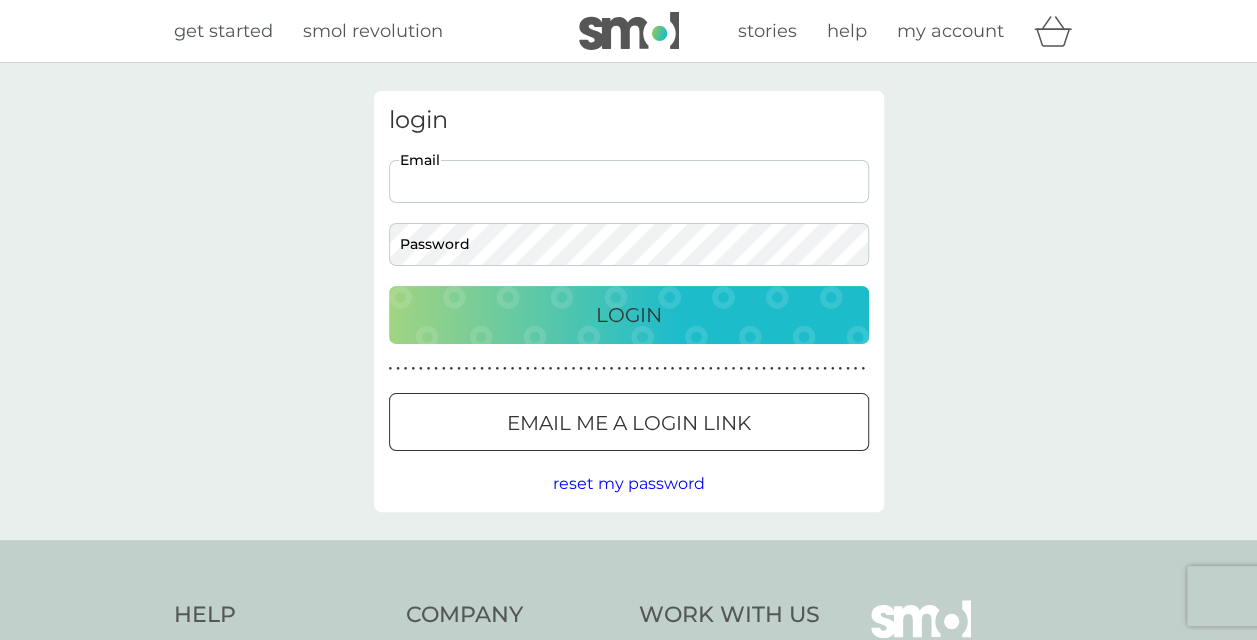 click on "Email" at bounding box center [629, 181] 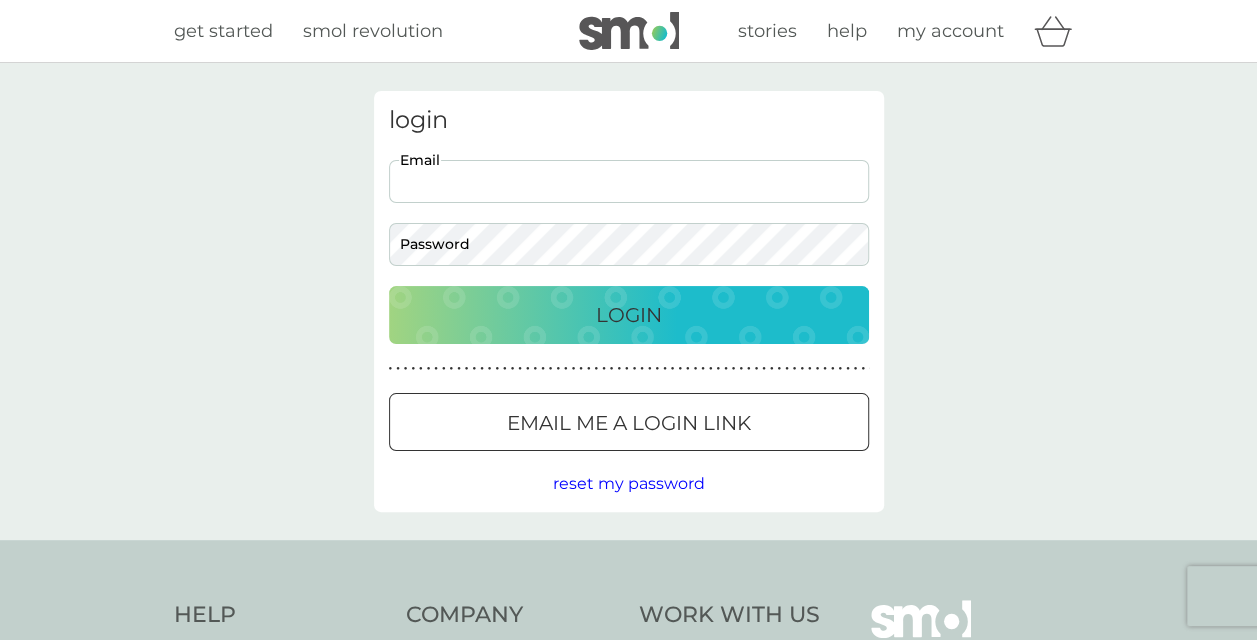 type on "[USERNAME]@example.com" 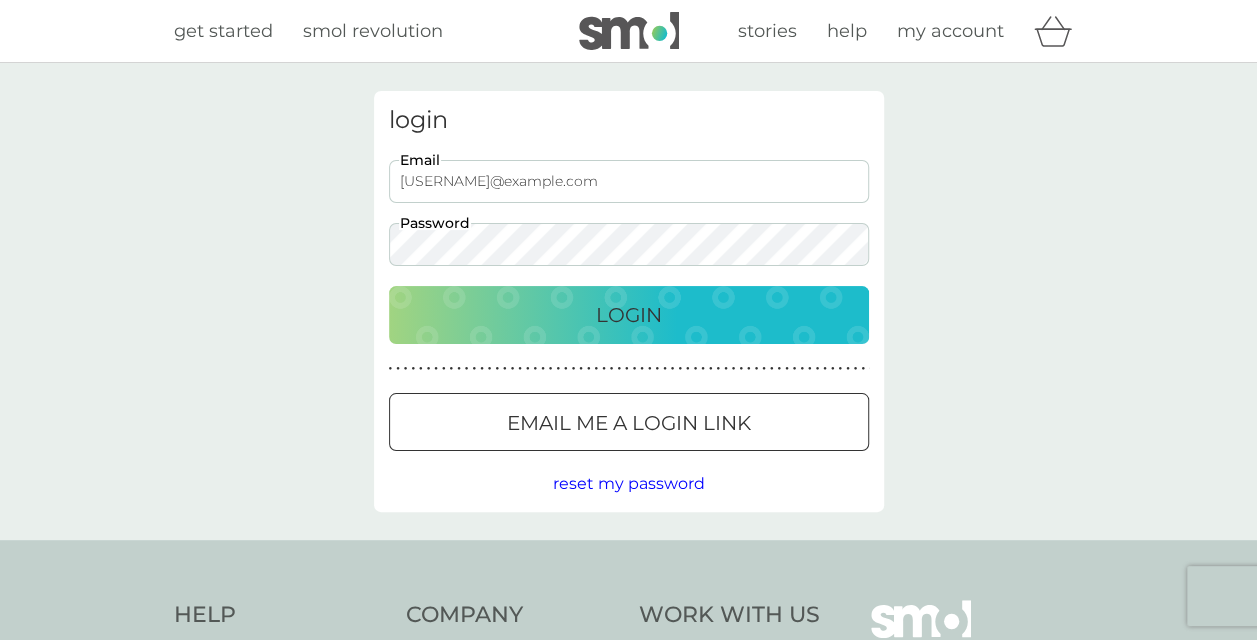 click on "Login" at bounding box center [629, 315] 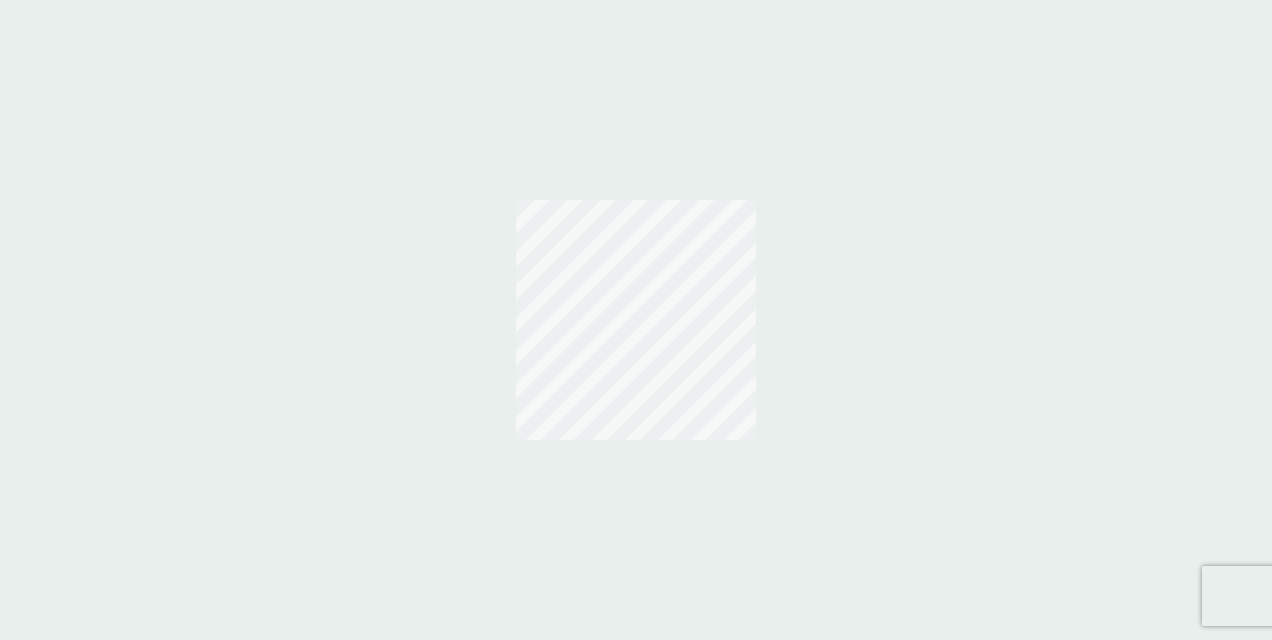 scroll, scrollTop: 0, scrollLeft: 0, axis: both 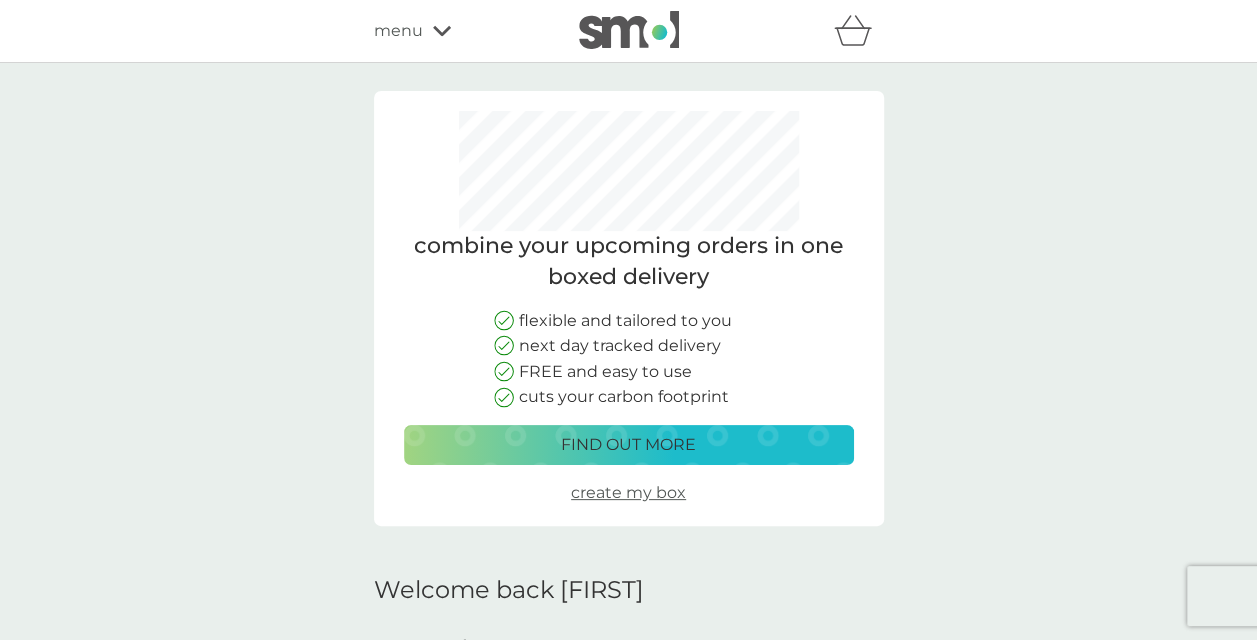 click on "find out more" at bounding box center [628, 445] 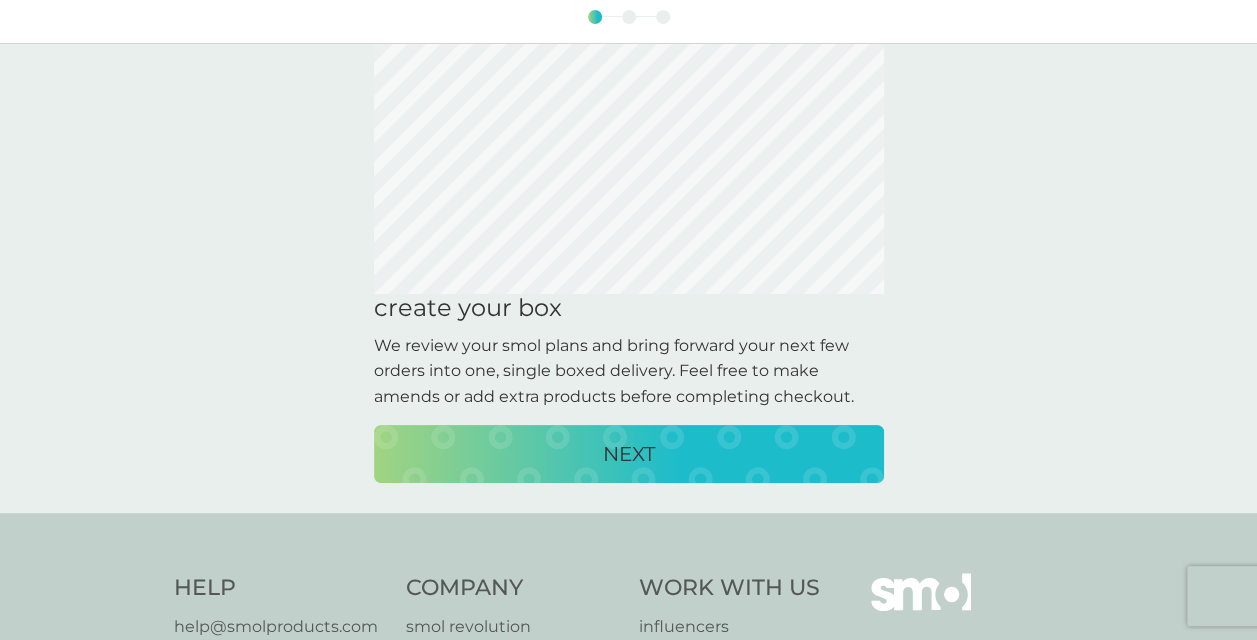 scroll, scrollTop: 94, scrollLeft: 0, axis: vertical 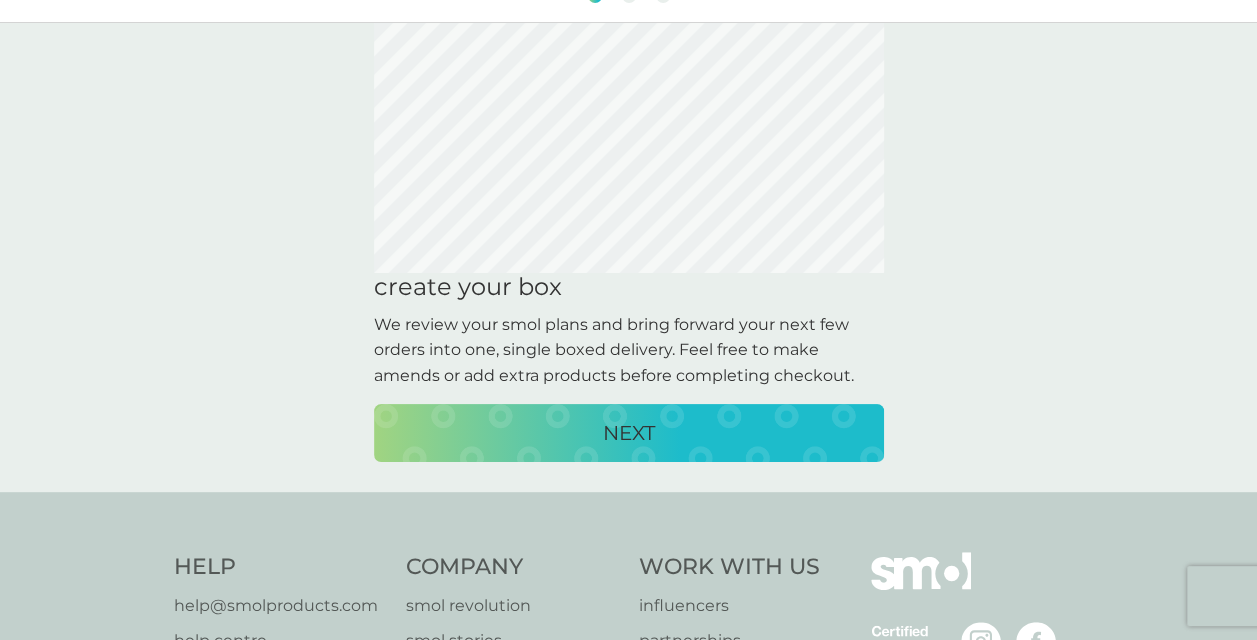 click on "NEXT" at bounding box center [629, 433] 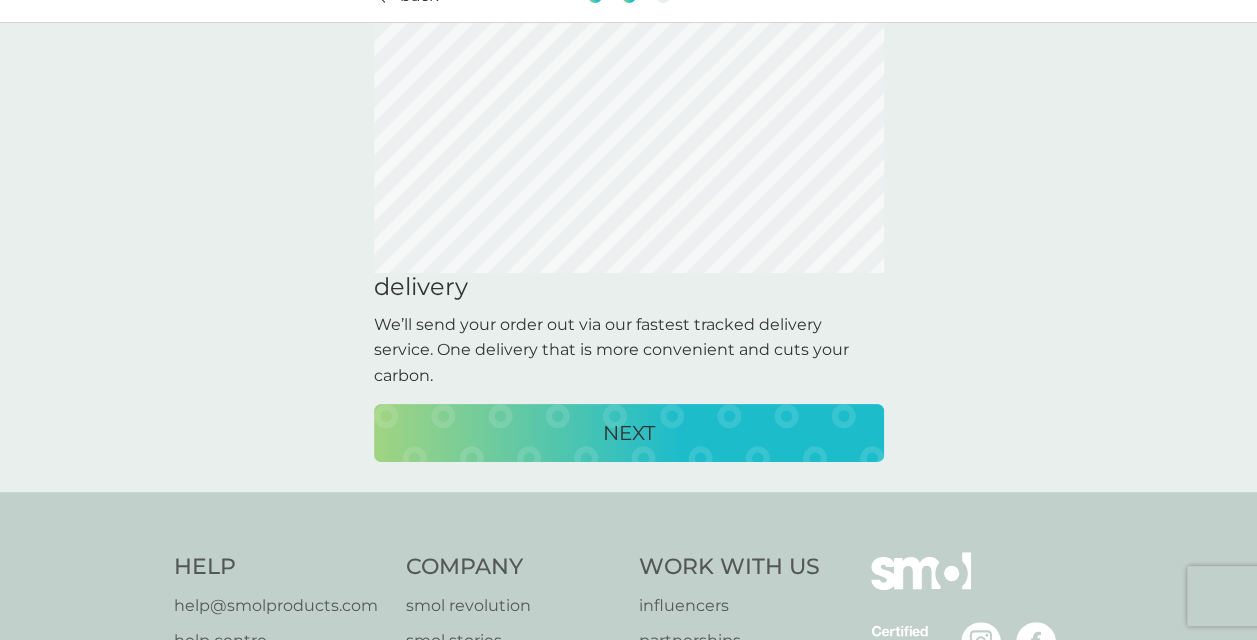 click on "NEXT" at bounding box center (629, 433) 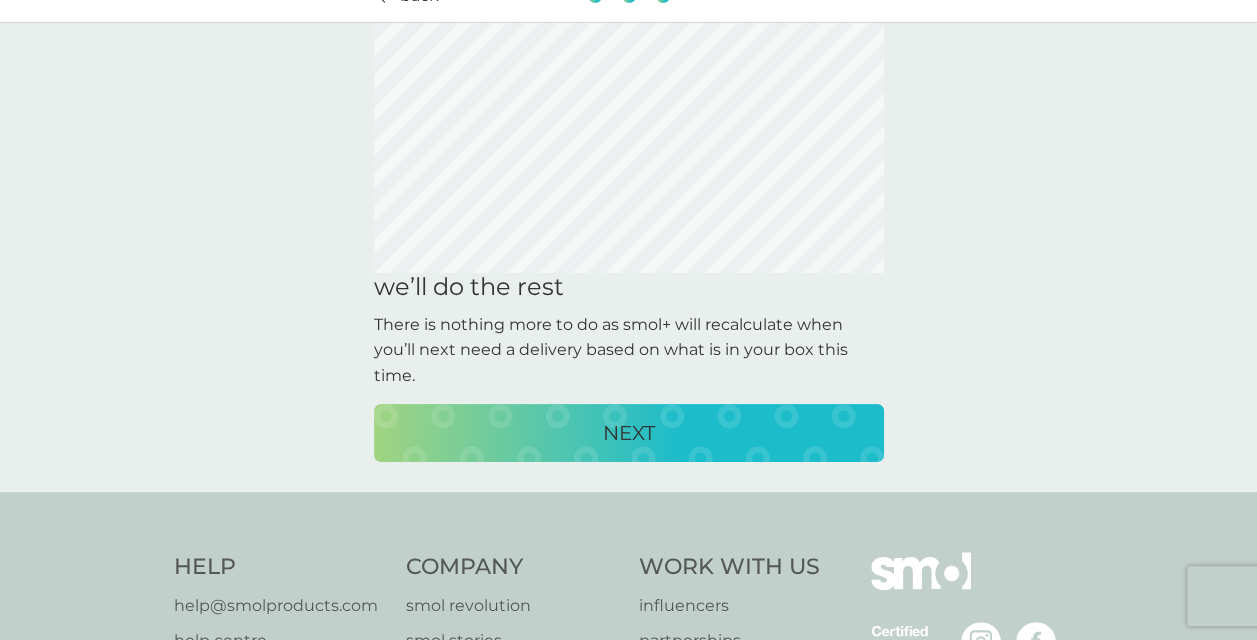scroll, scrollTop: 0, scrollLeft: 0, axis: both 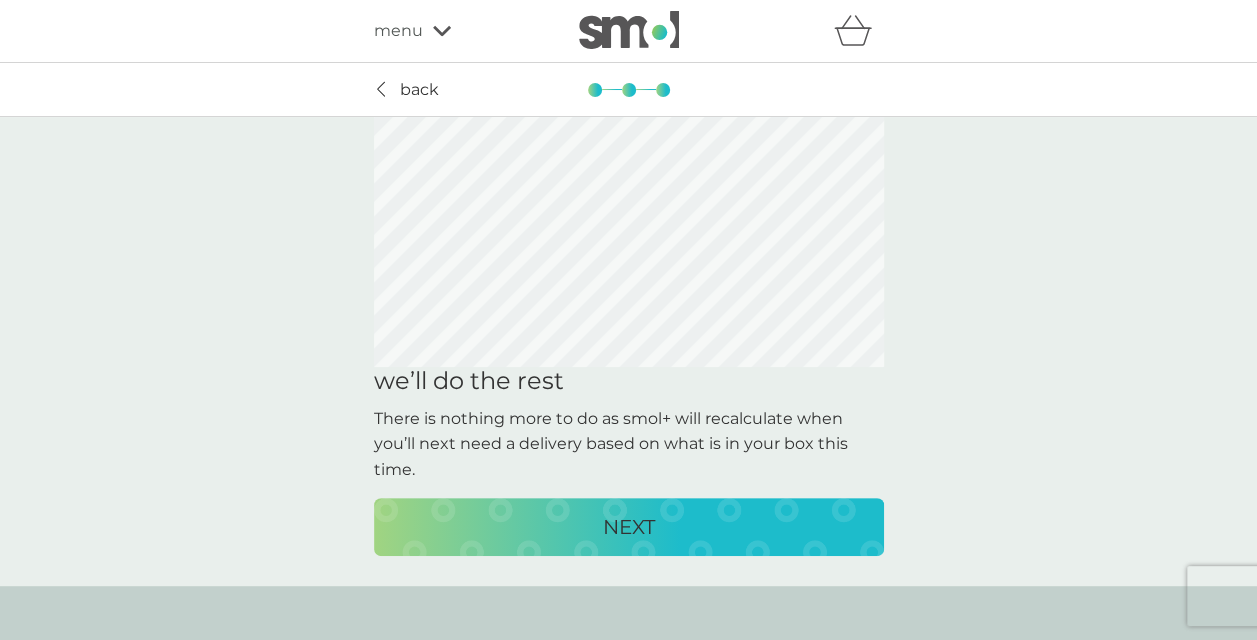 click on "NEXT" at bounding box center [629, 527] 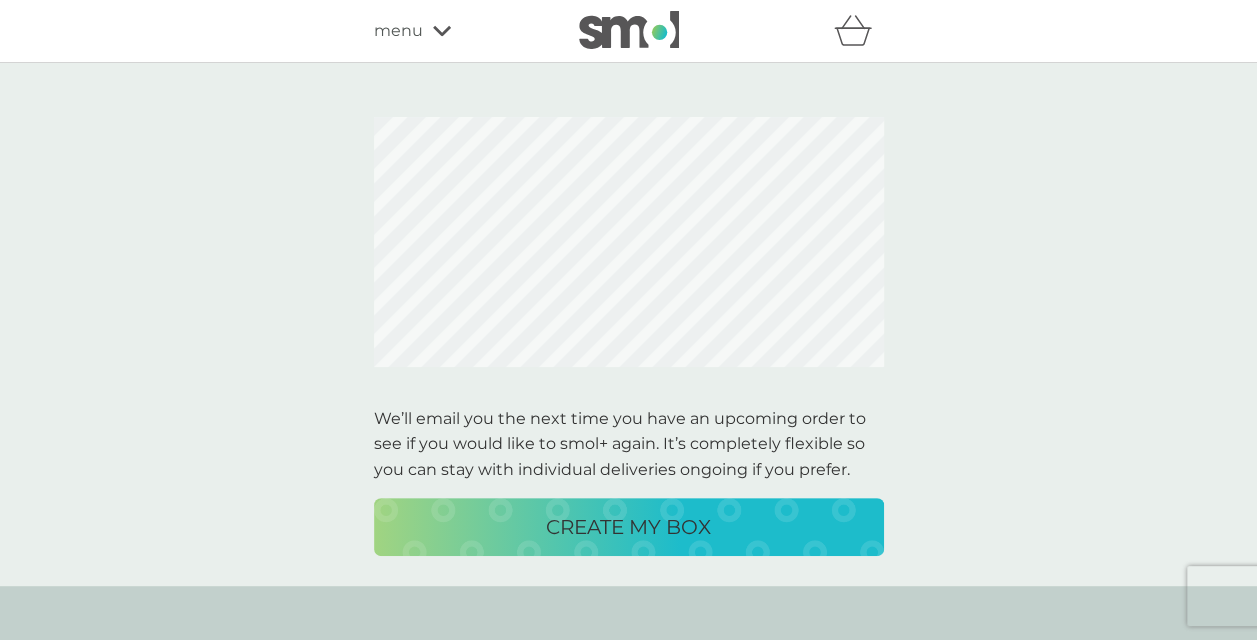 click 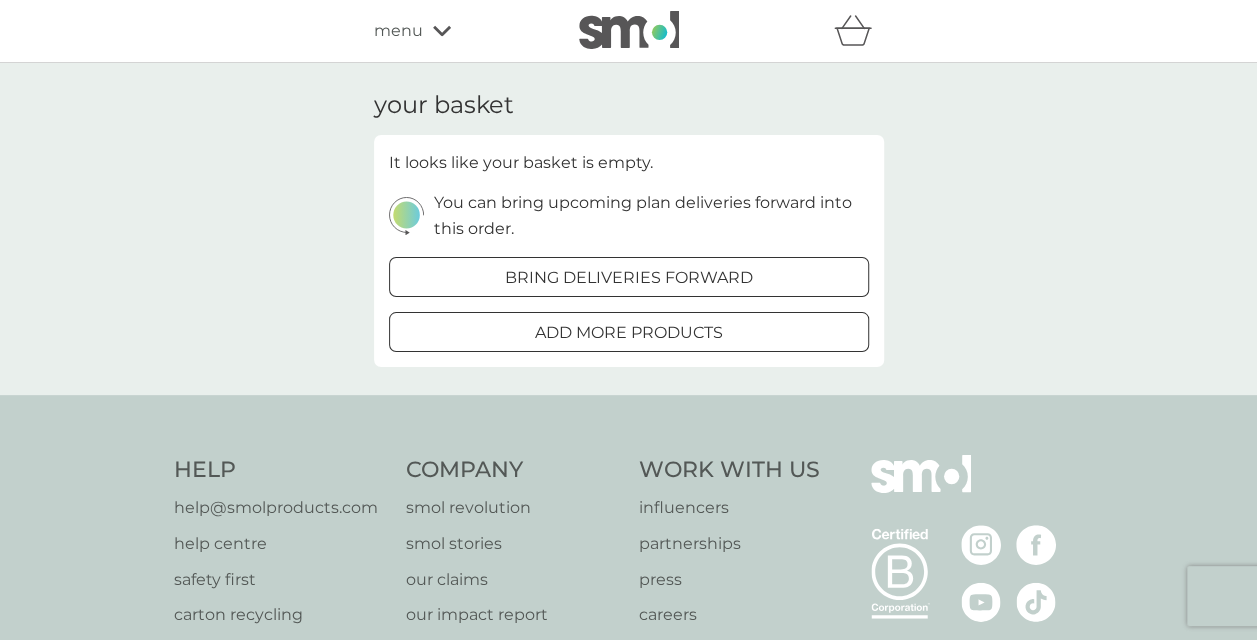 click 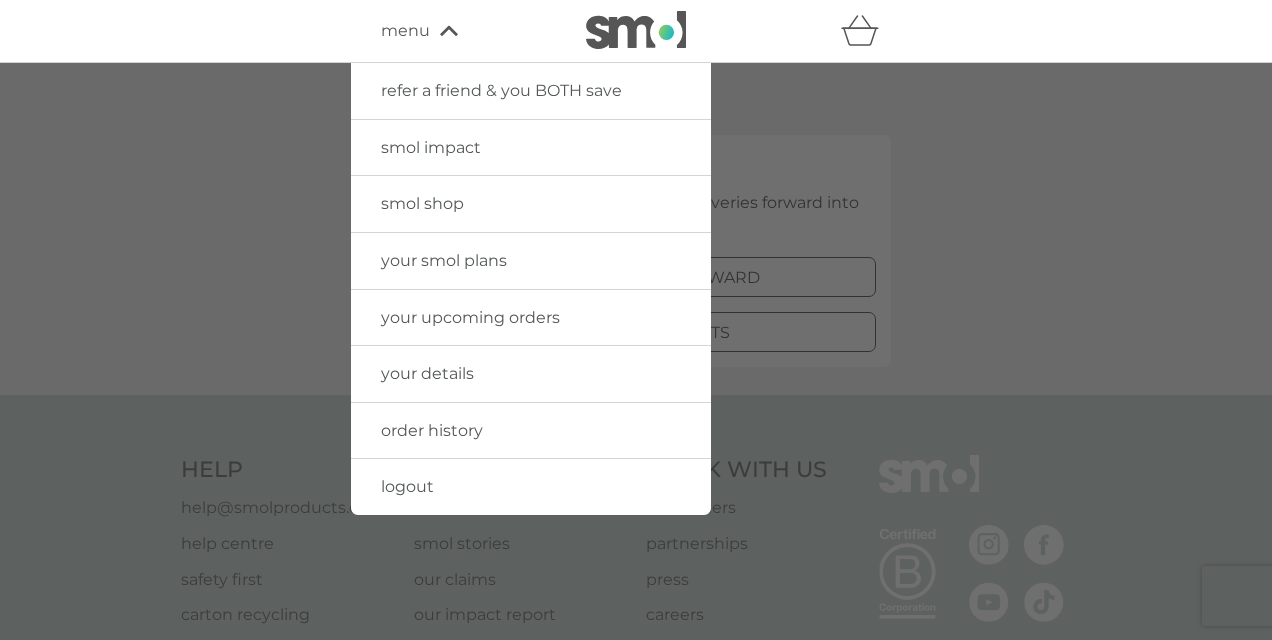 click on "your upcoming orders" at bounding box center (470, 317) 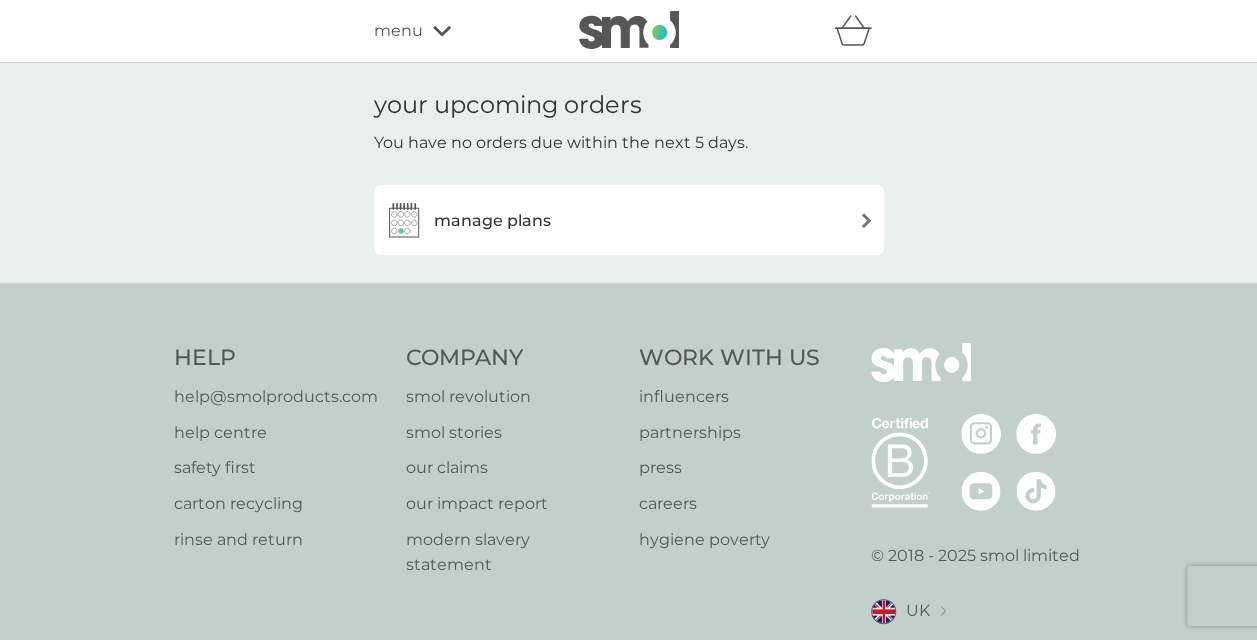 click 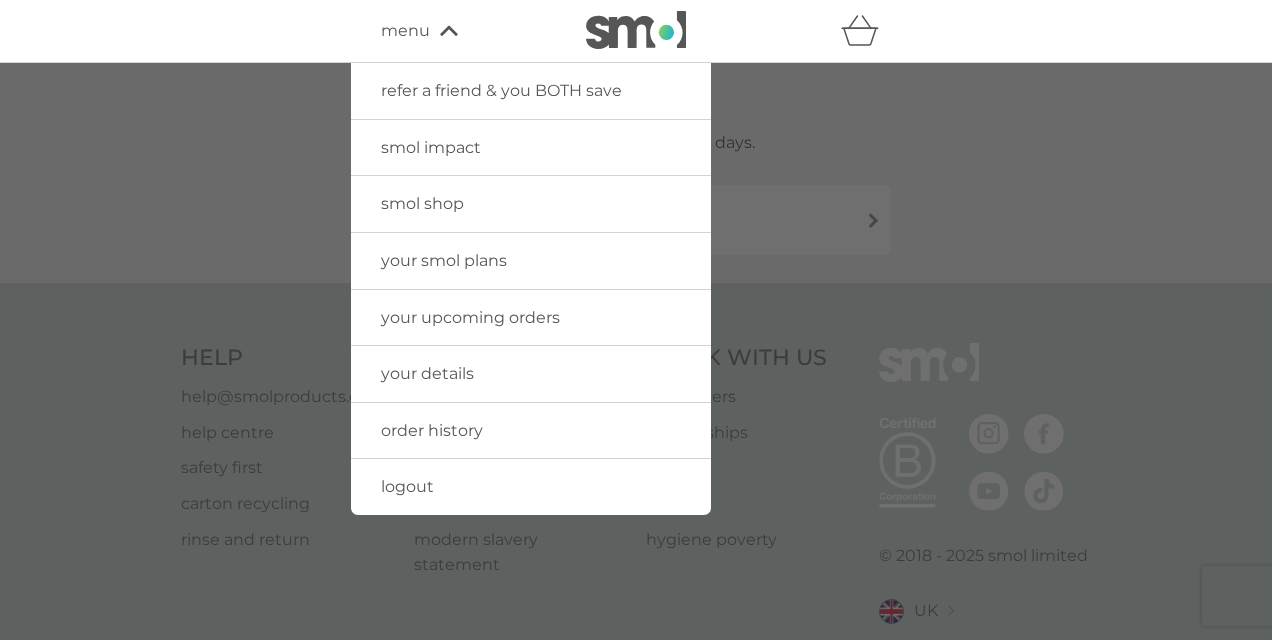 click on "order history" at bounding box center (531, 431) 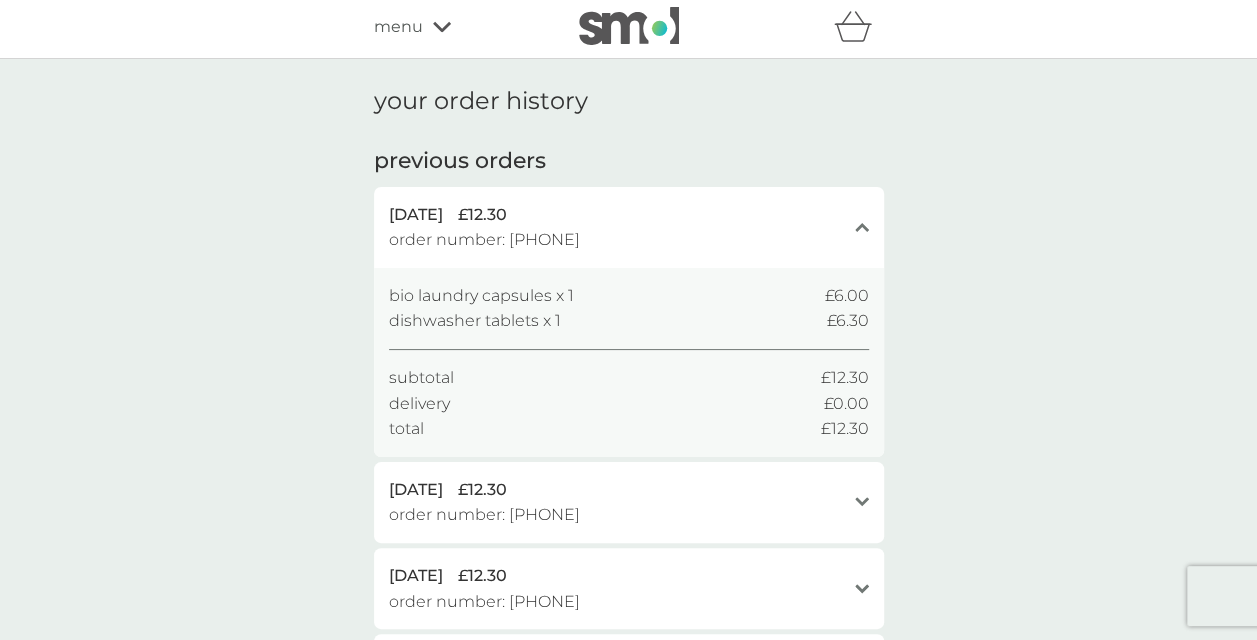 scroll, scrollTop: 0, scrollLeft: 0, axis: both 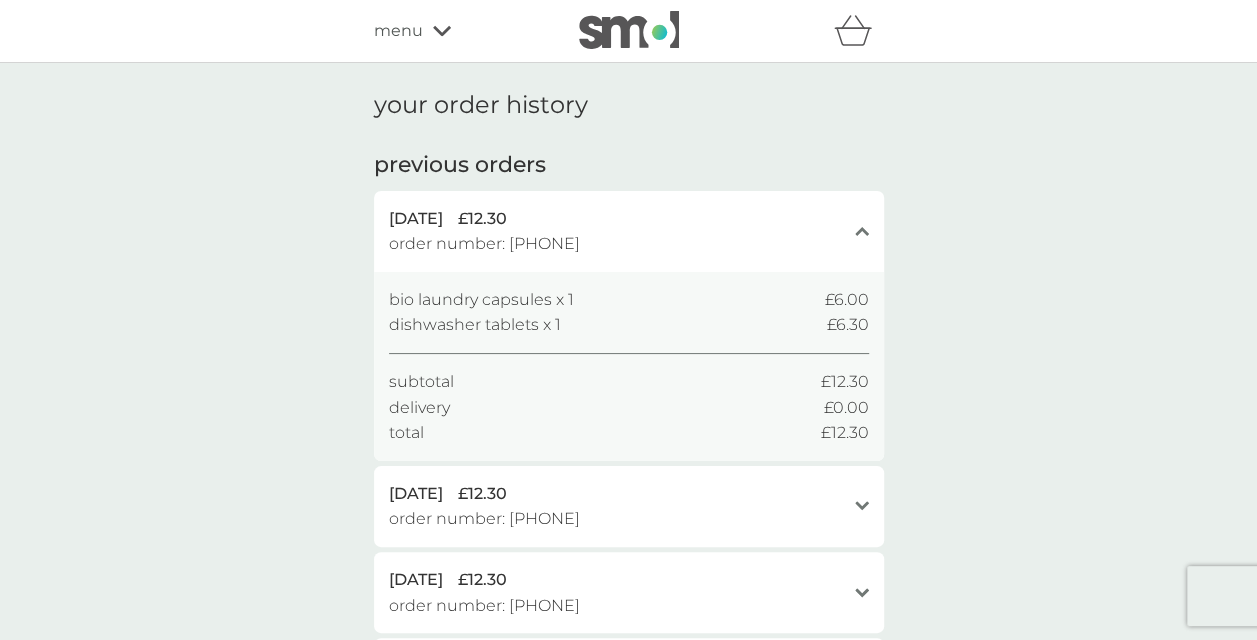 click 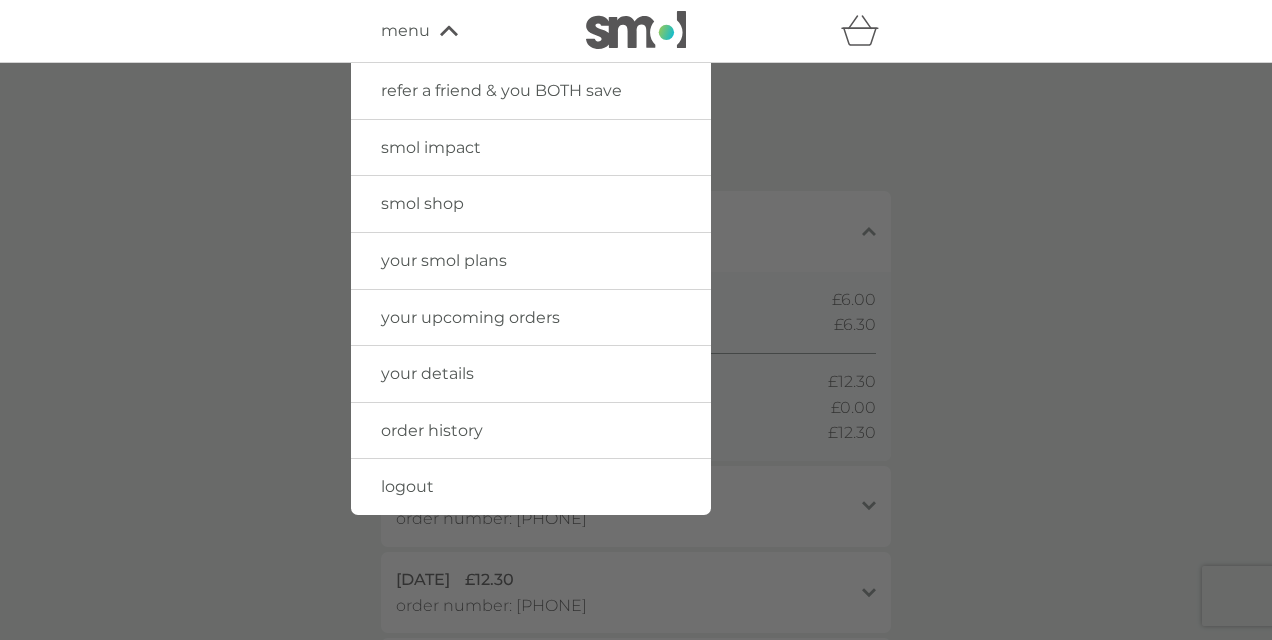 click at bounding box center [636, 30] 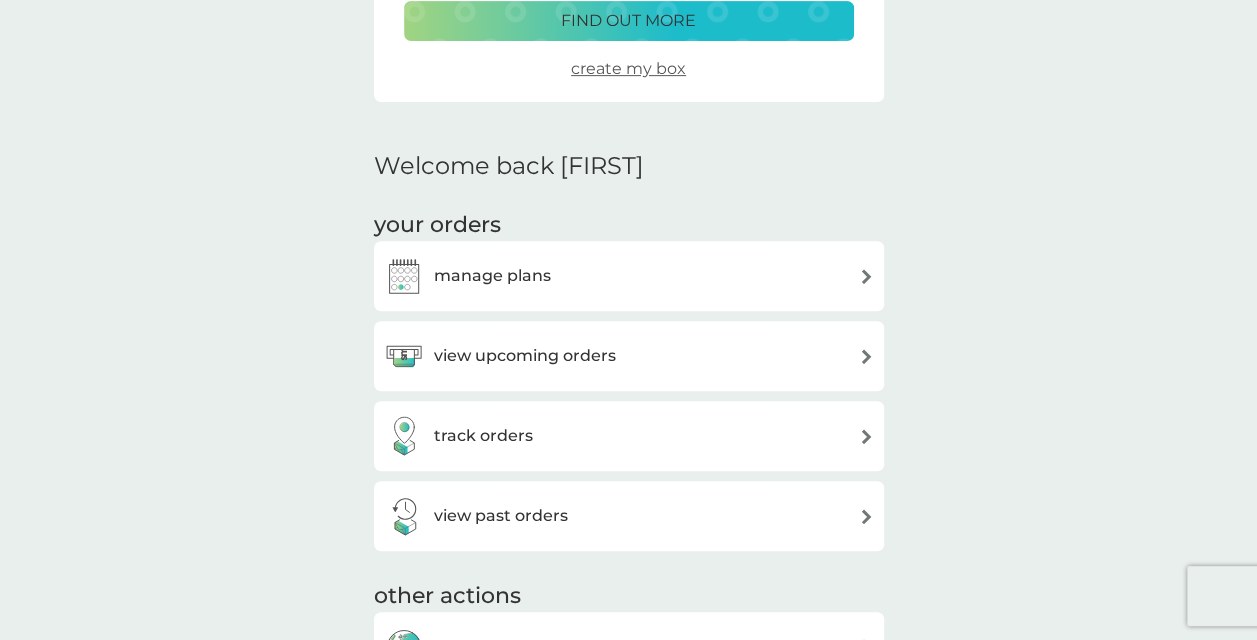 scroll, scrollTop: 470, scrollLeft: 0, axis: vertical 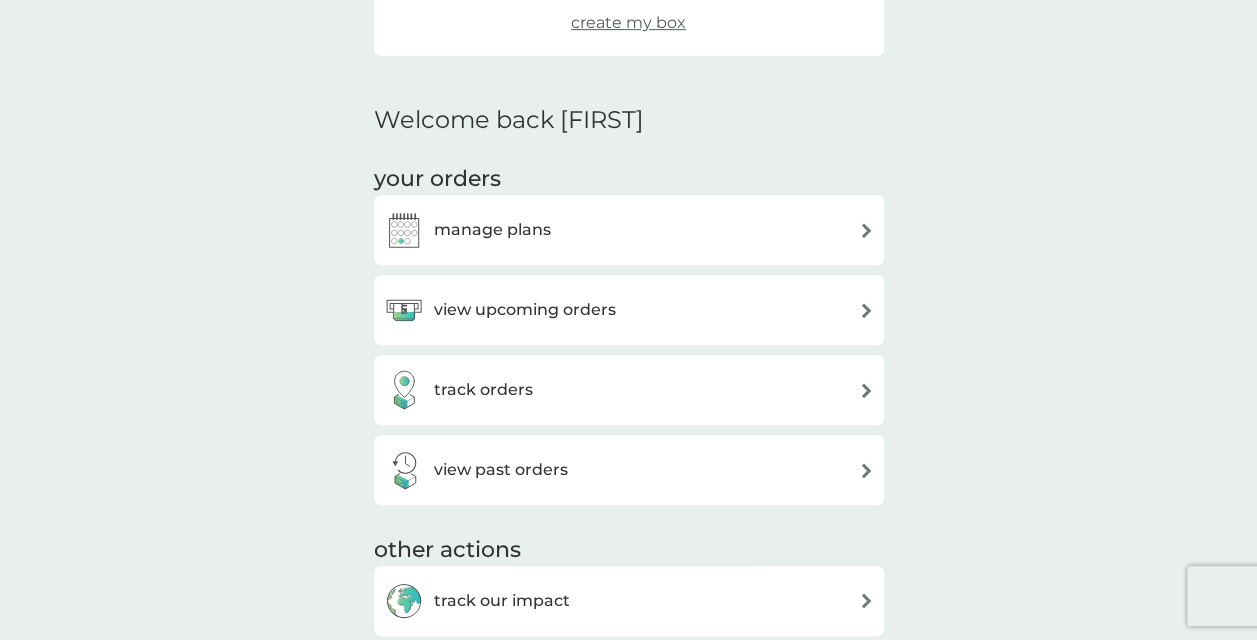 click on "view upcoming orders" at bounding box center (629, 310) 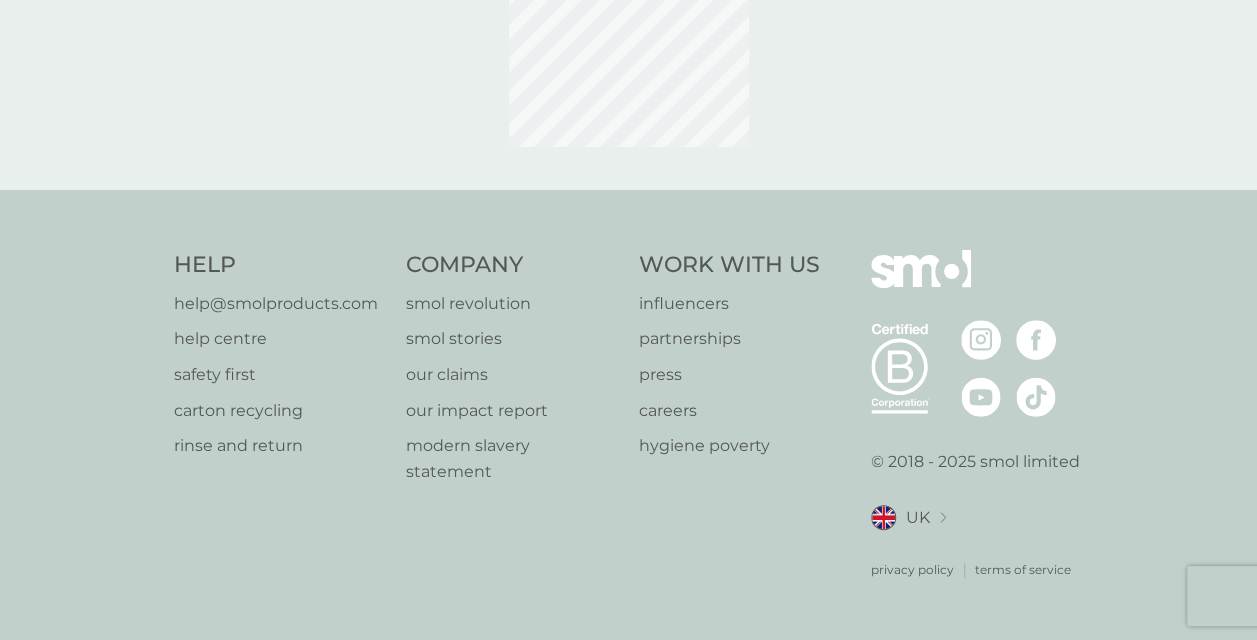 scroll, scrollTop: 0, scrollLeft: 0, axis: both 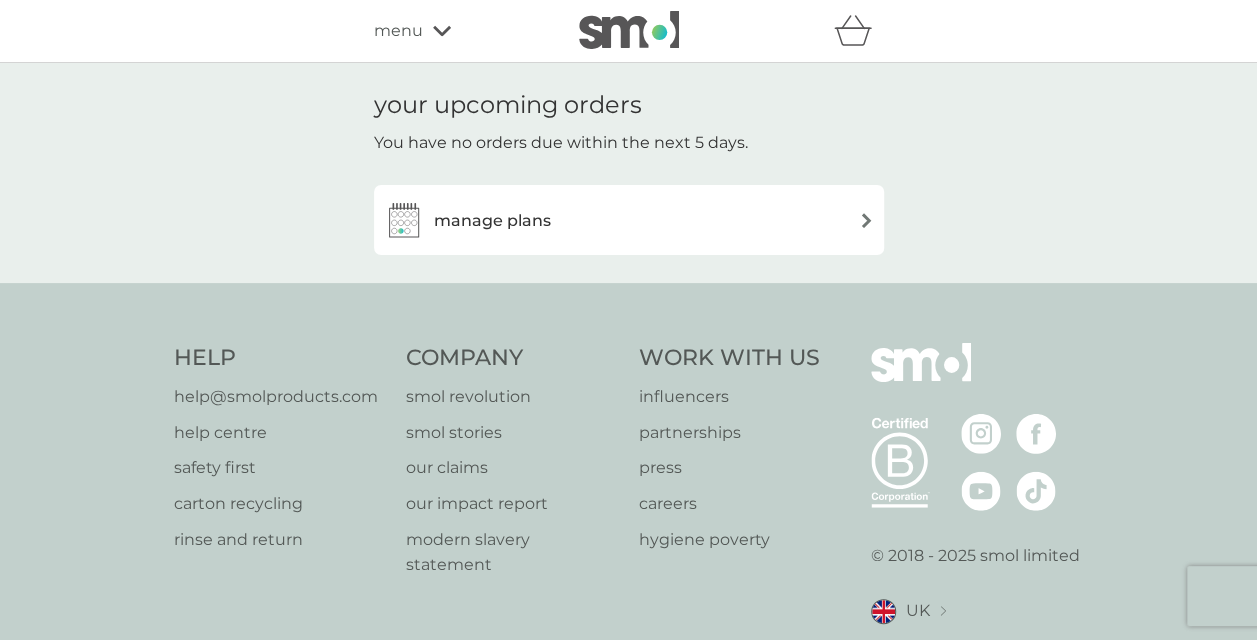 click on "manage plans" at bounding box center (629, 220) 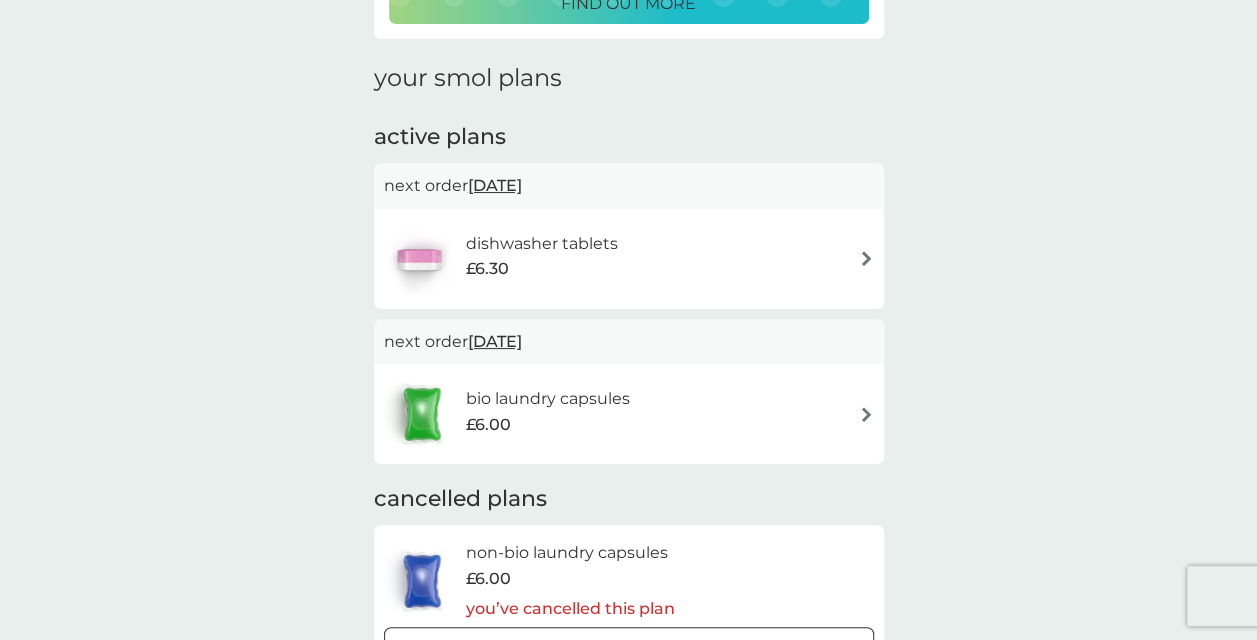 scroll, scrollTop: 277, scrollLeft: 0, axis: vertical 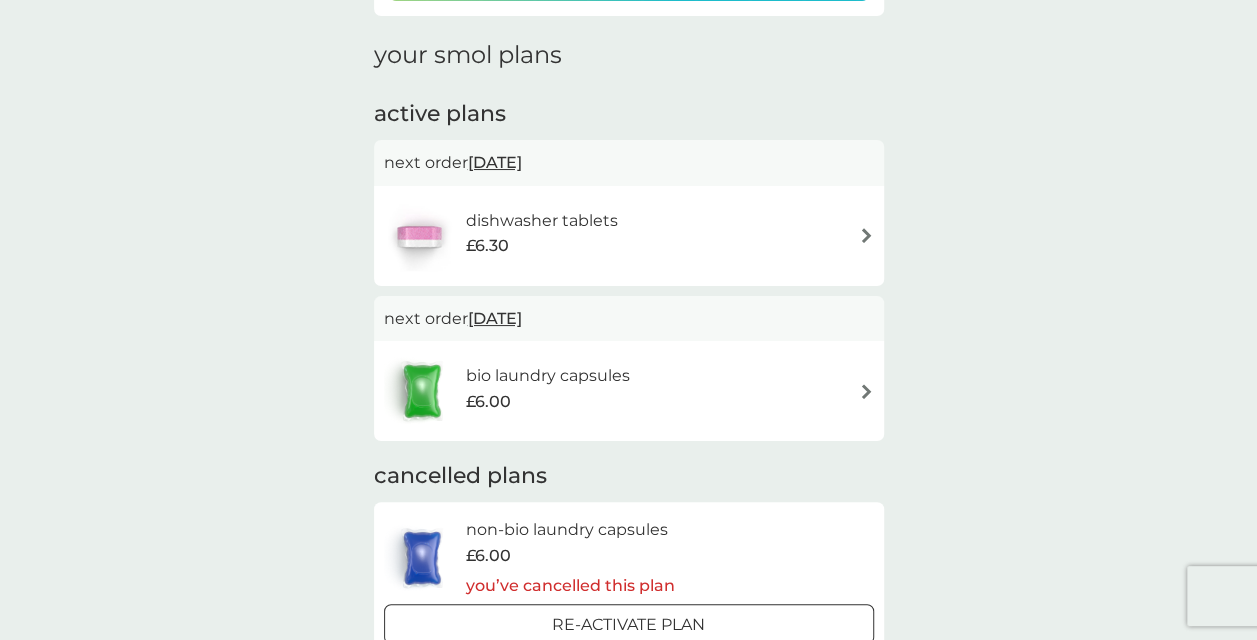 click on "[DATE]" at bounding box center [495, 162] 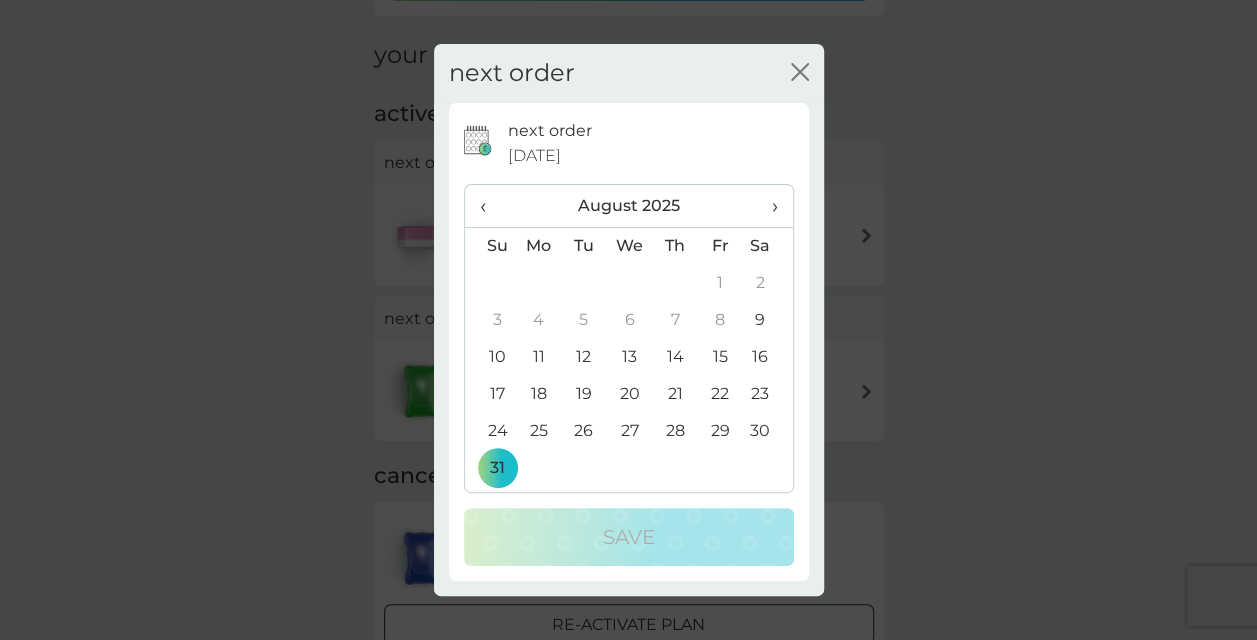 click on "26" at bounding box center [583, 431] 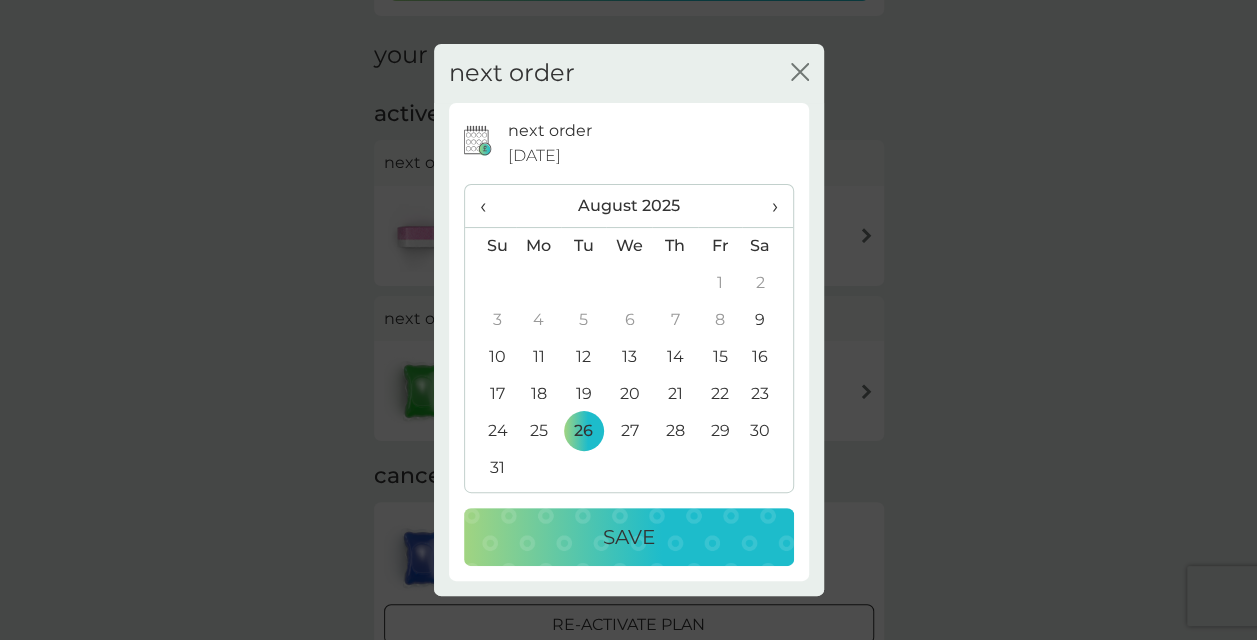 click on "Save" at bounding box center (629, 537) 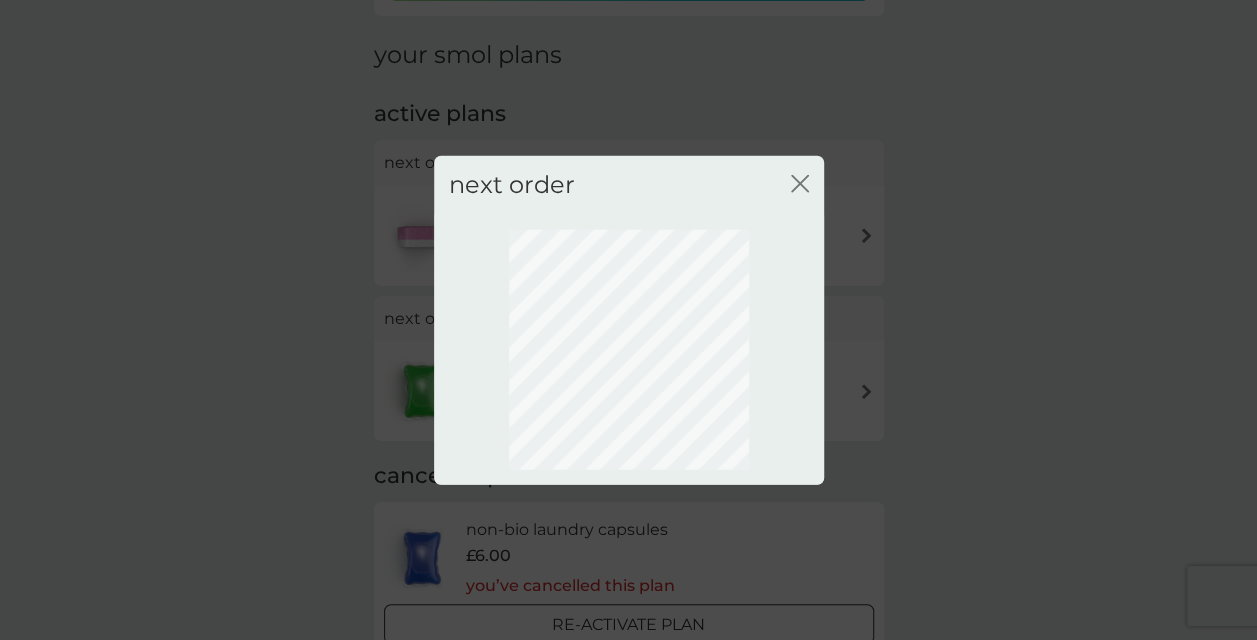 scroll, scrollTop: 198, scrollLeft: 0, axis: vertical 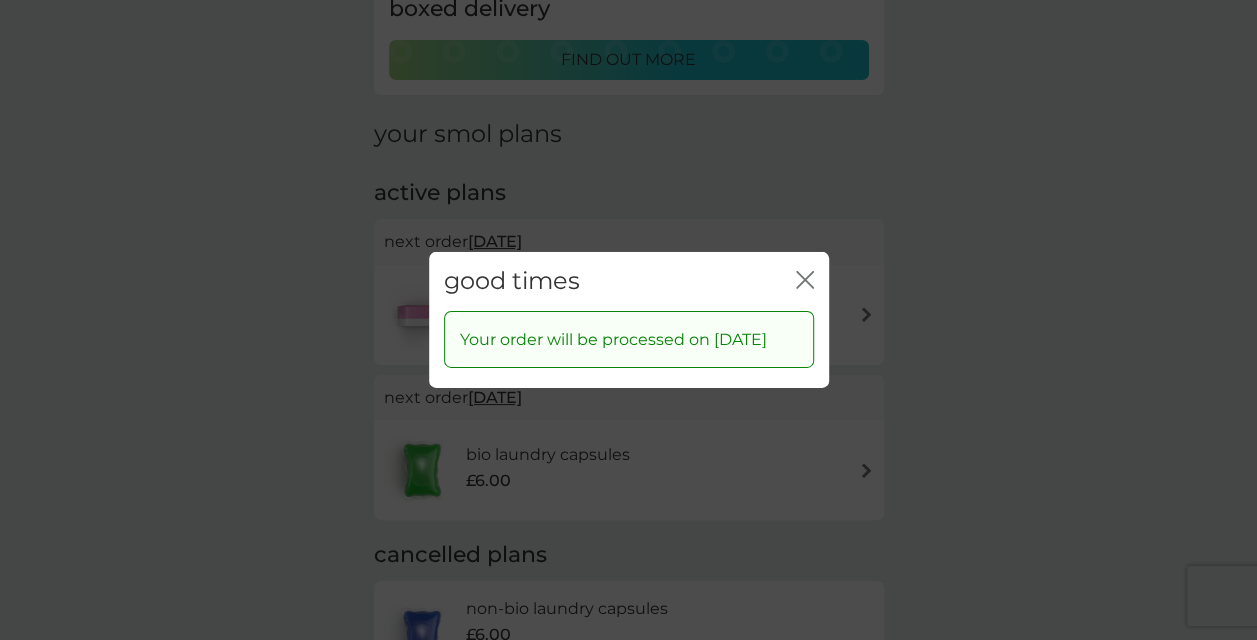 click on "close" 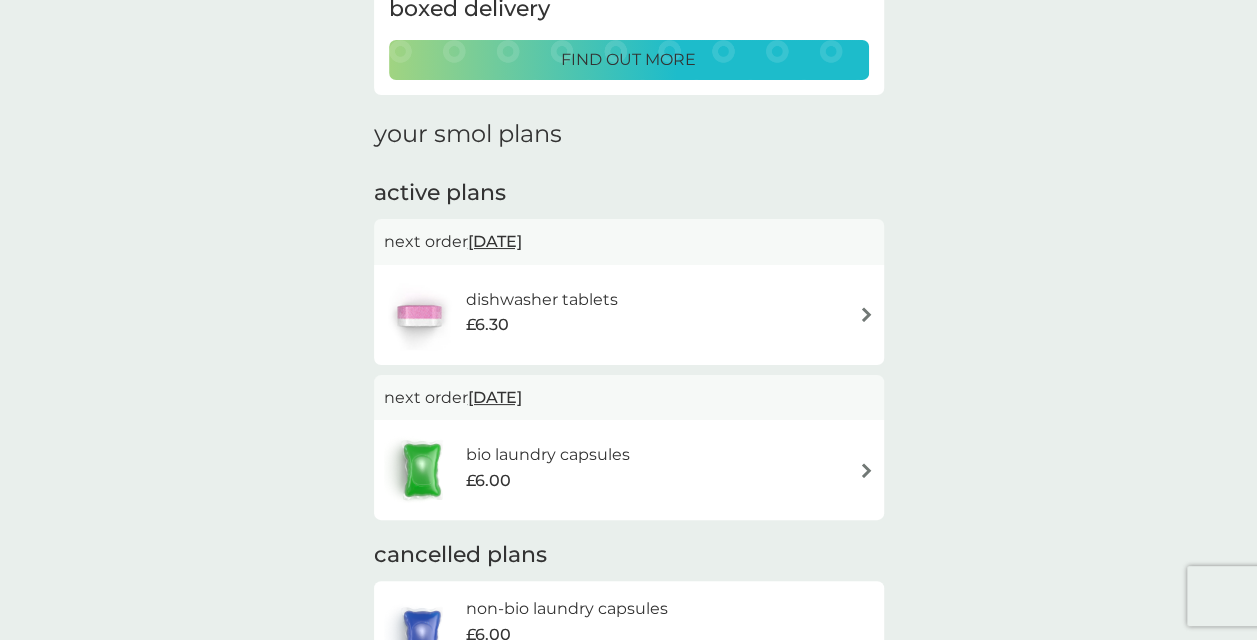 click on "[DATE]" at bounding box center (495, 397) 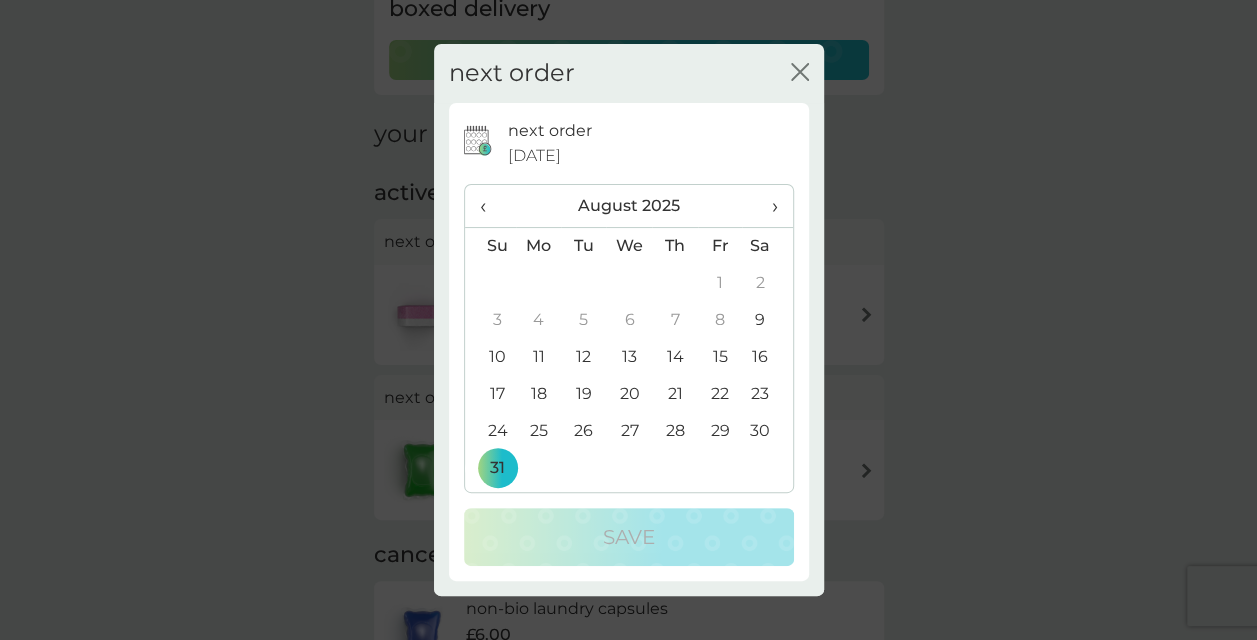 click on "26" at bounding box center [583, 431] 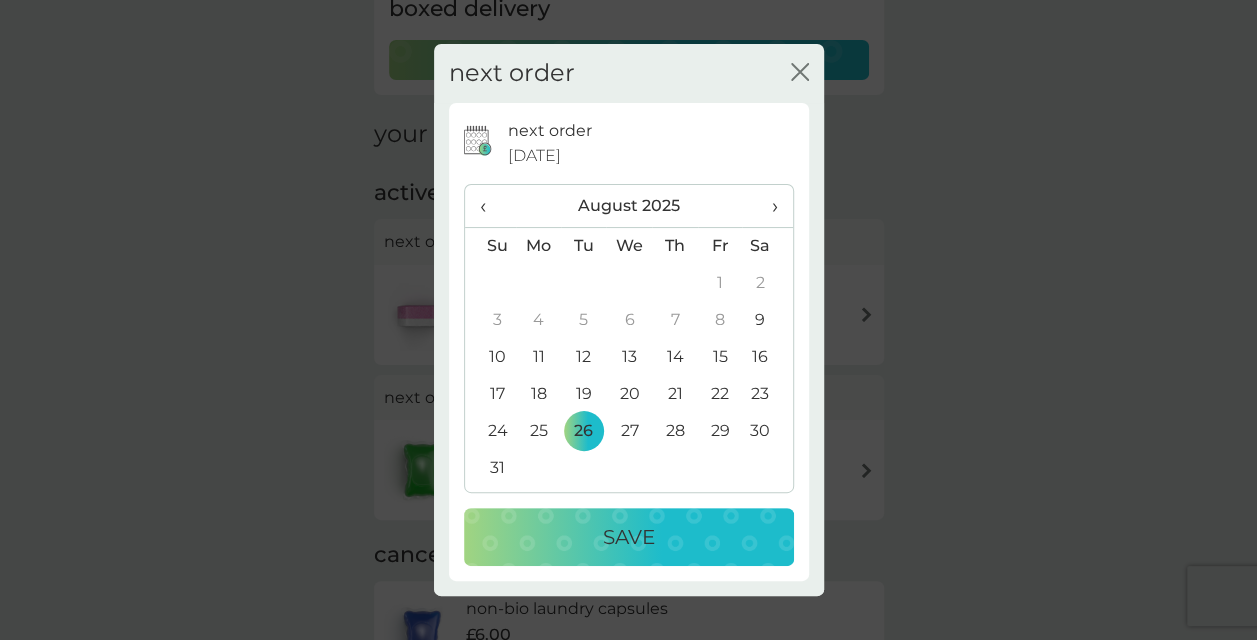 click on "Save" at bounding box center (629, 537) 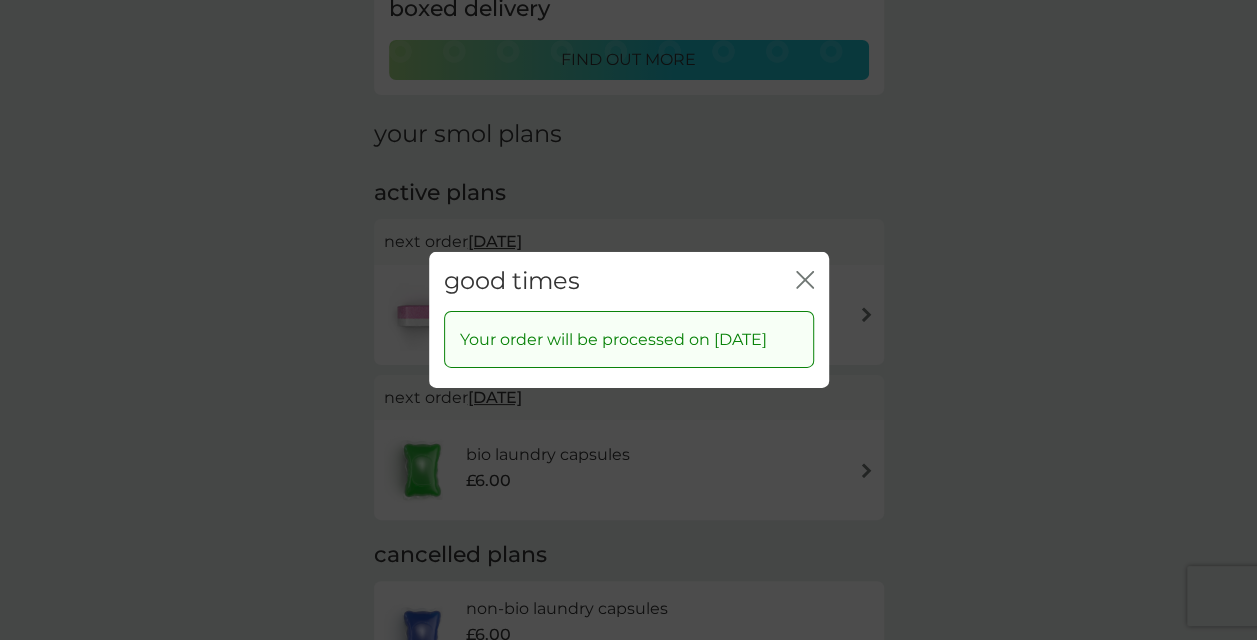 click on "close" 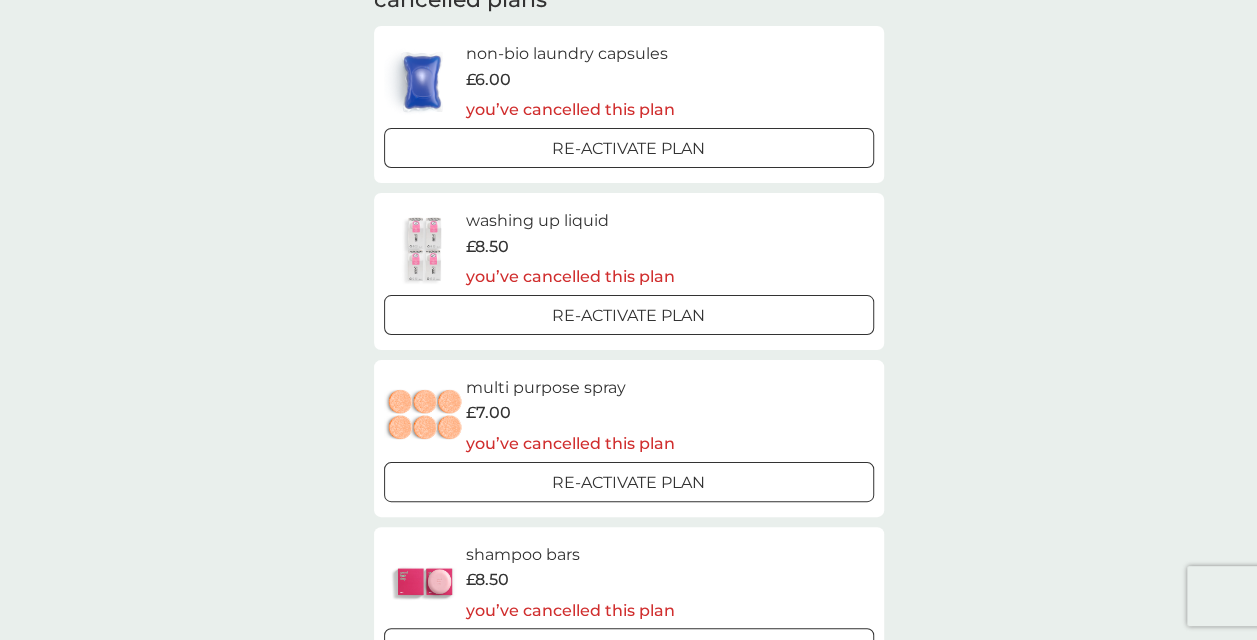 scroll, scrollTop: 758, scrollLeft: 0, axis: vertical 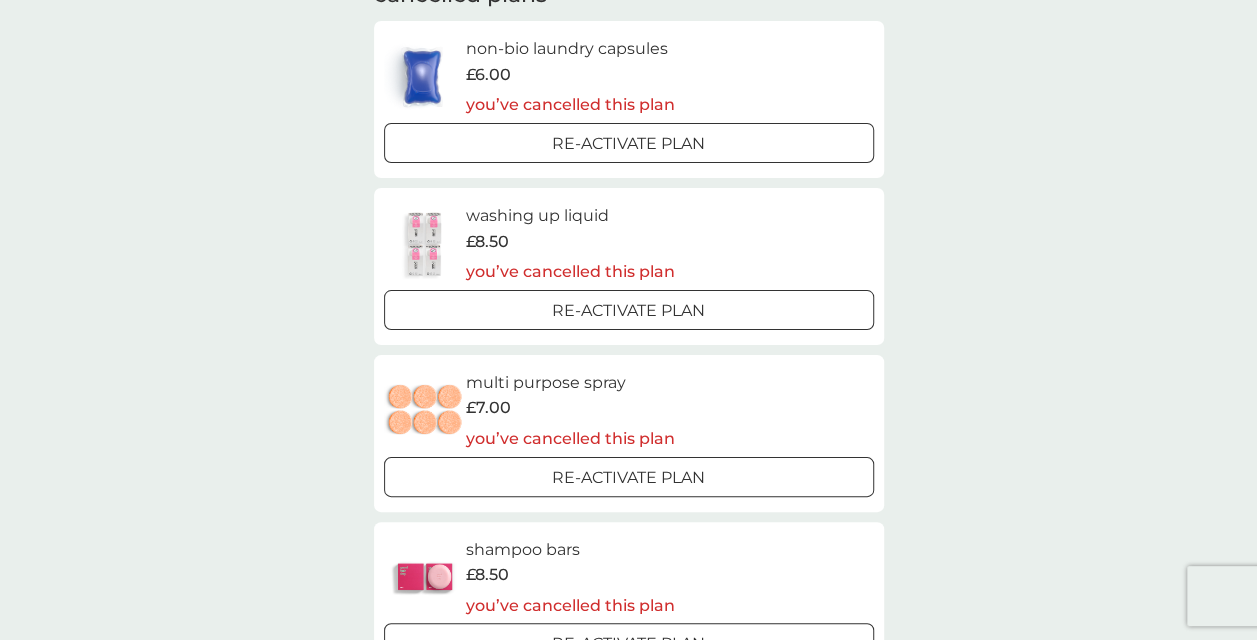 click at bounding box center (629, 477) 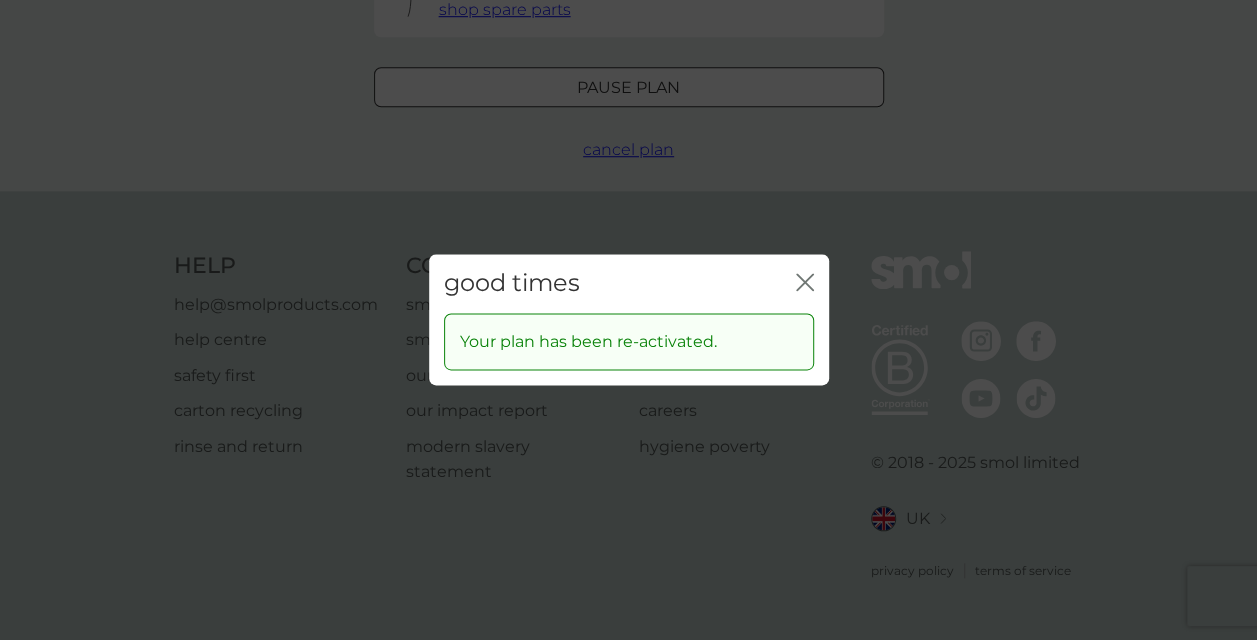scroll, scrollTop: 0, scrollLeft: 0, axis: both 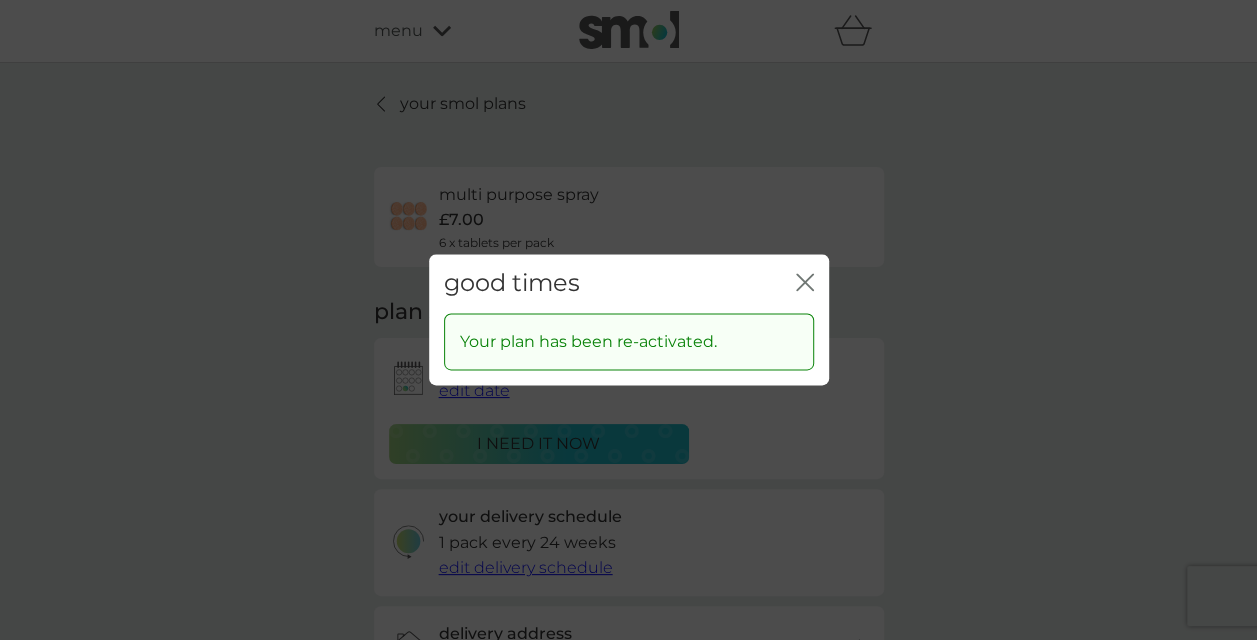 click on "close" 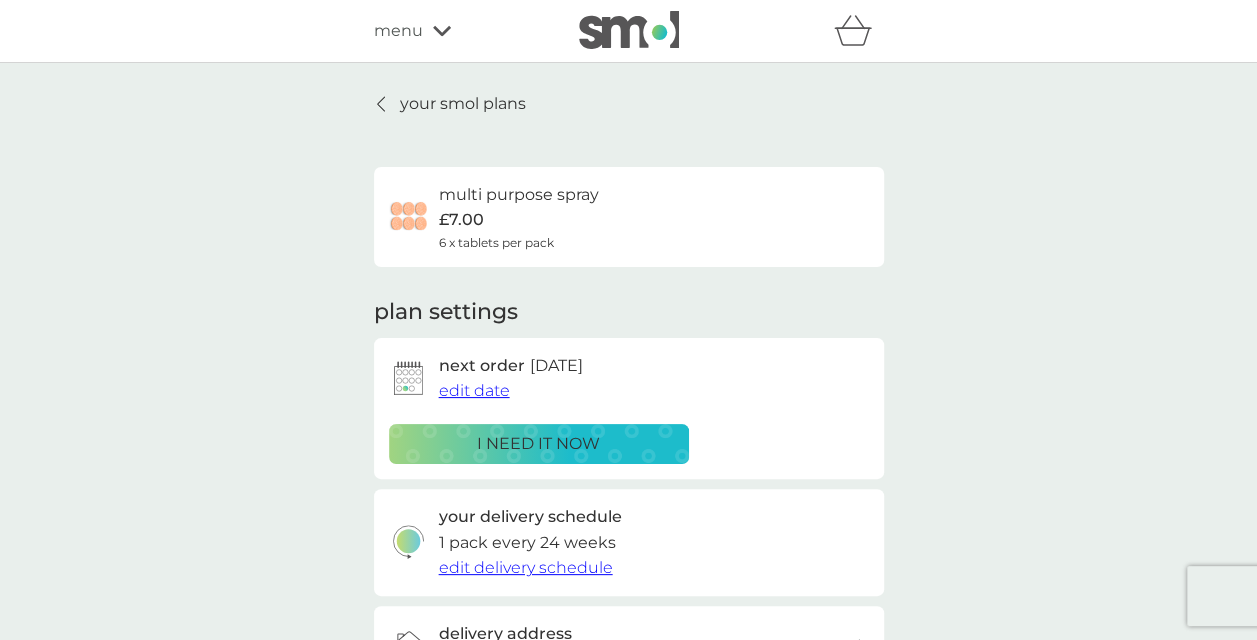 click on "edit date" at bounding box center (474, 390) 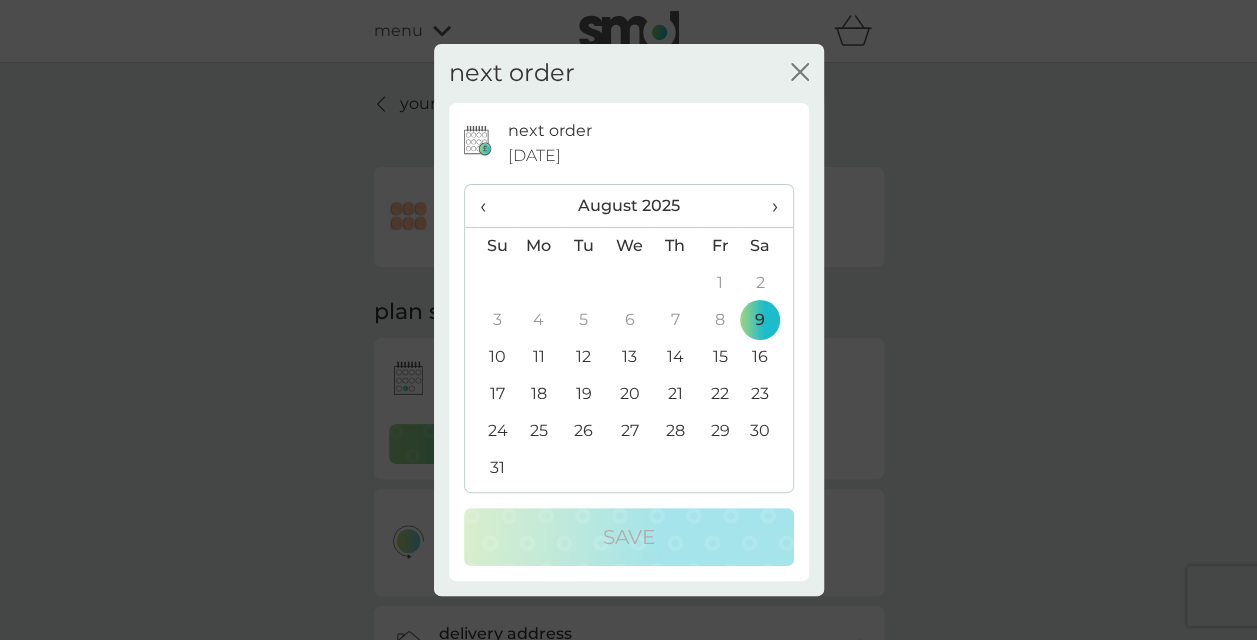 click on "26" at bounding box center (583, 431) 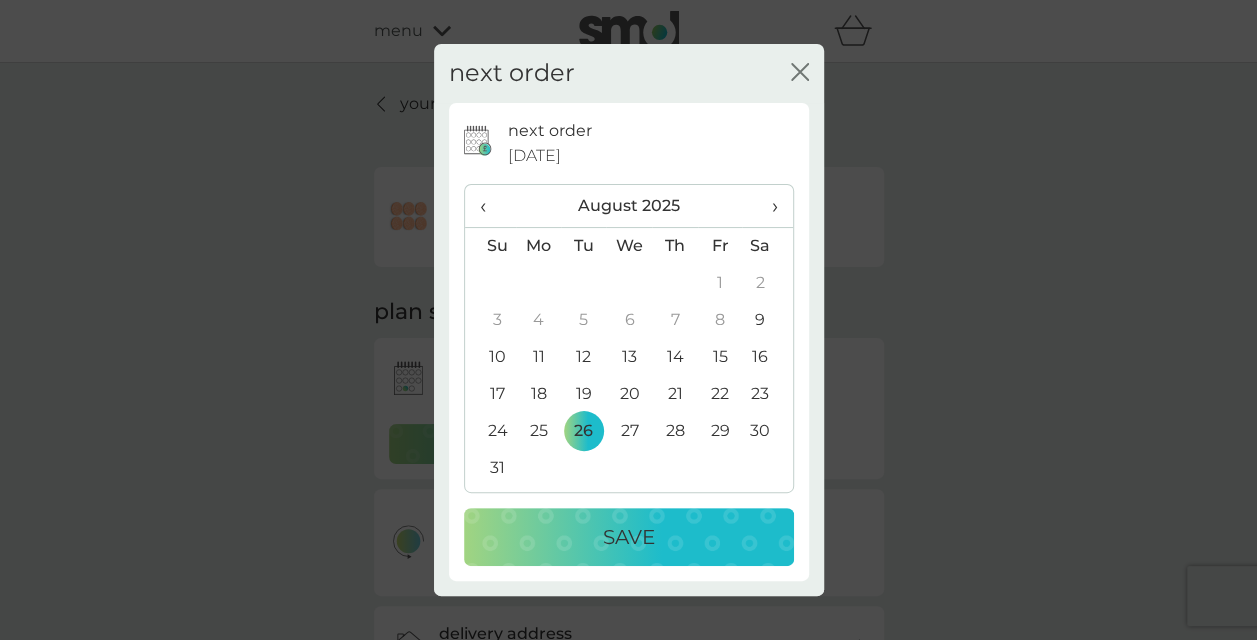 click on "Save" at bounding box center (629, 537) 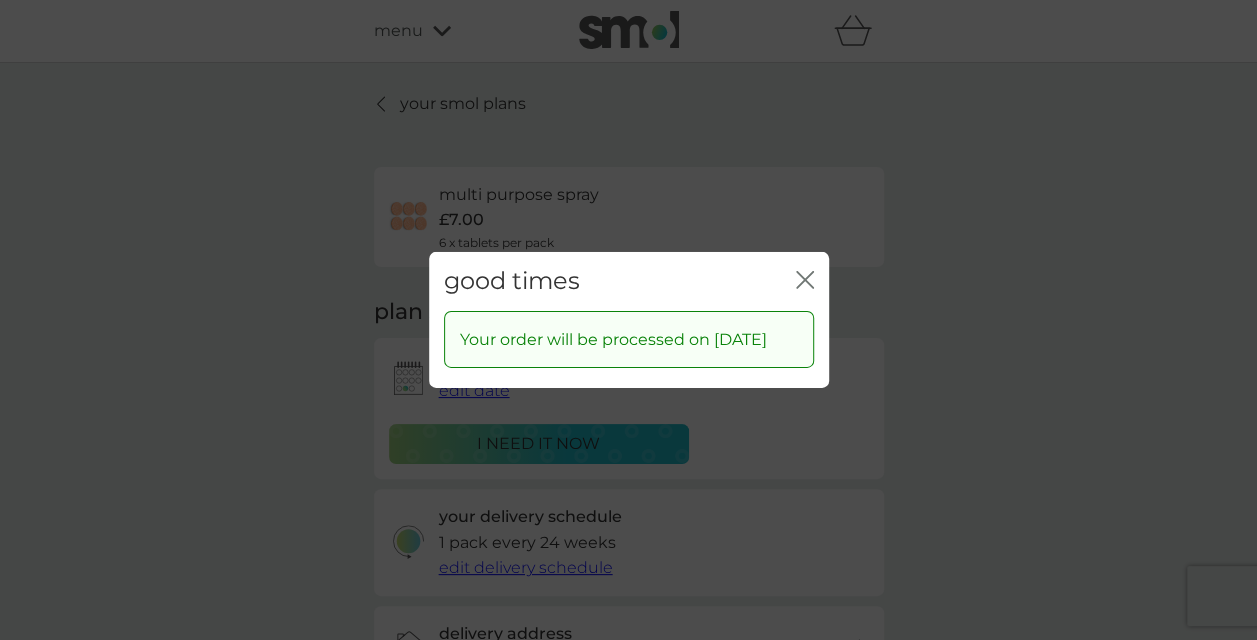 click 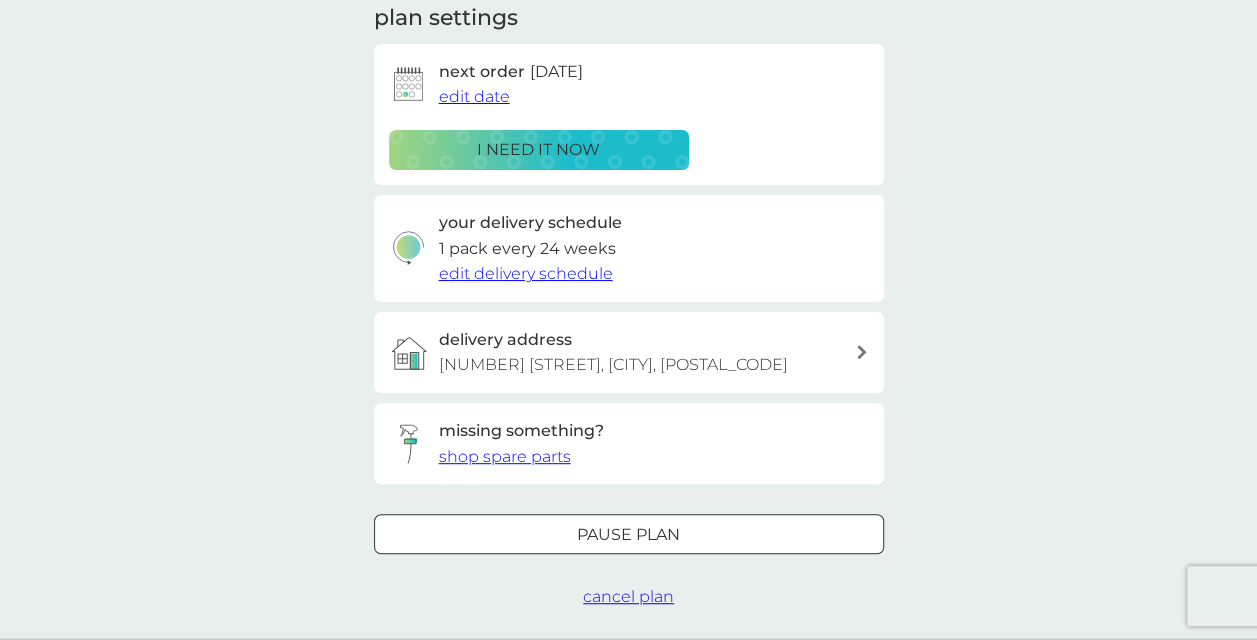 scroll, scrollTop: 298, scrollLeft: 0, axis: vertical 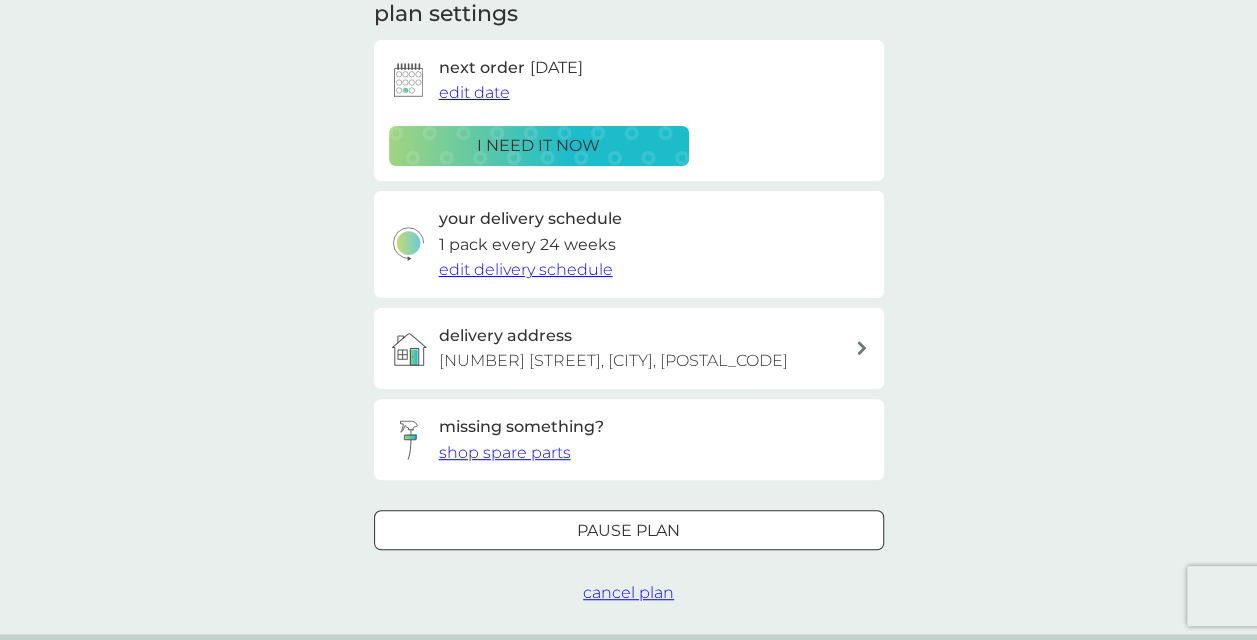 click on "shop spare parts" at bounding box center (505, 452) 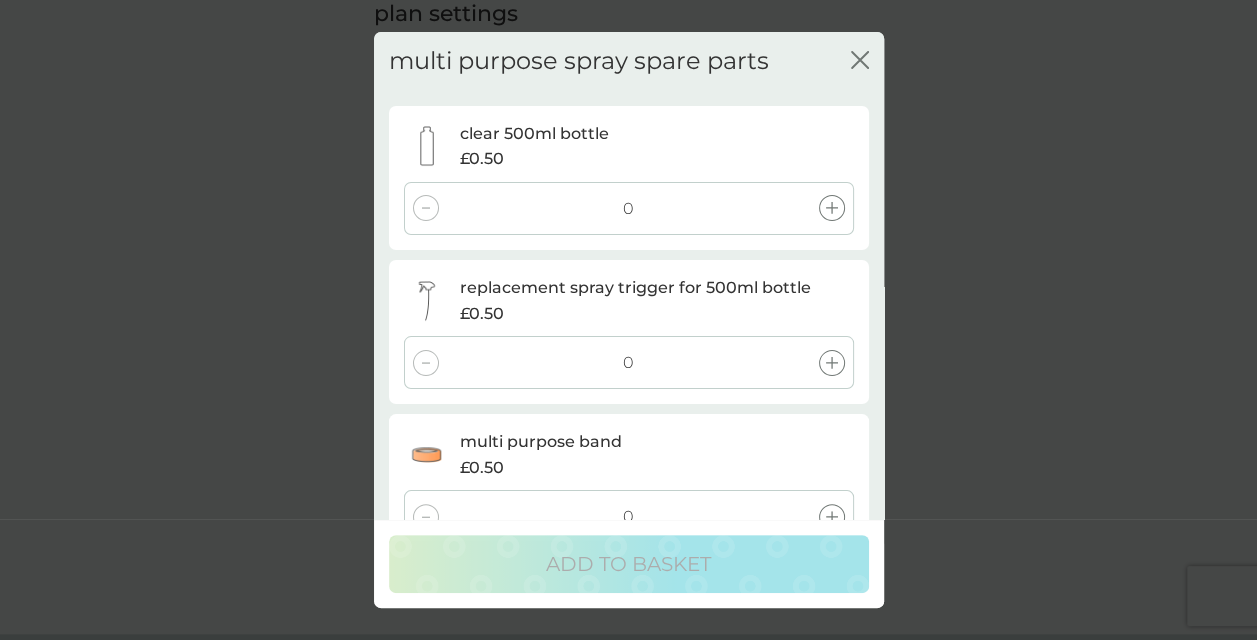 click at bounding box center [832, 363] 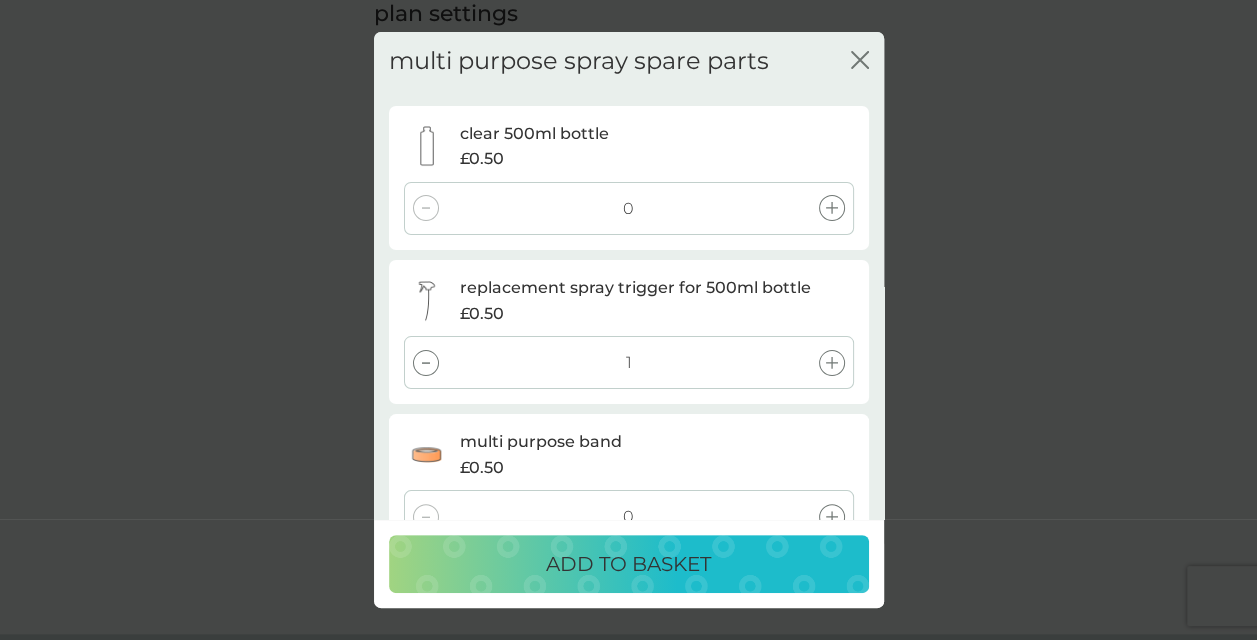 scroll, scrollTop: 54, scrollLeft: 0, axis: vertical 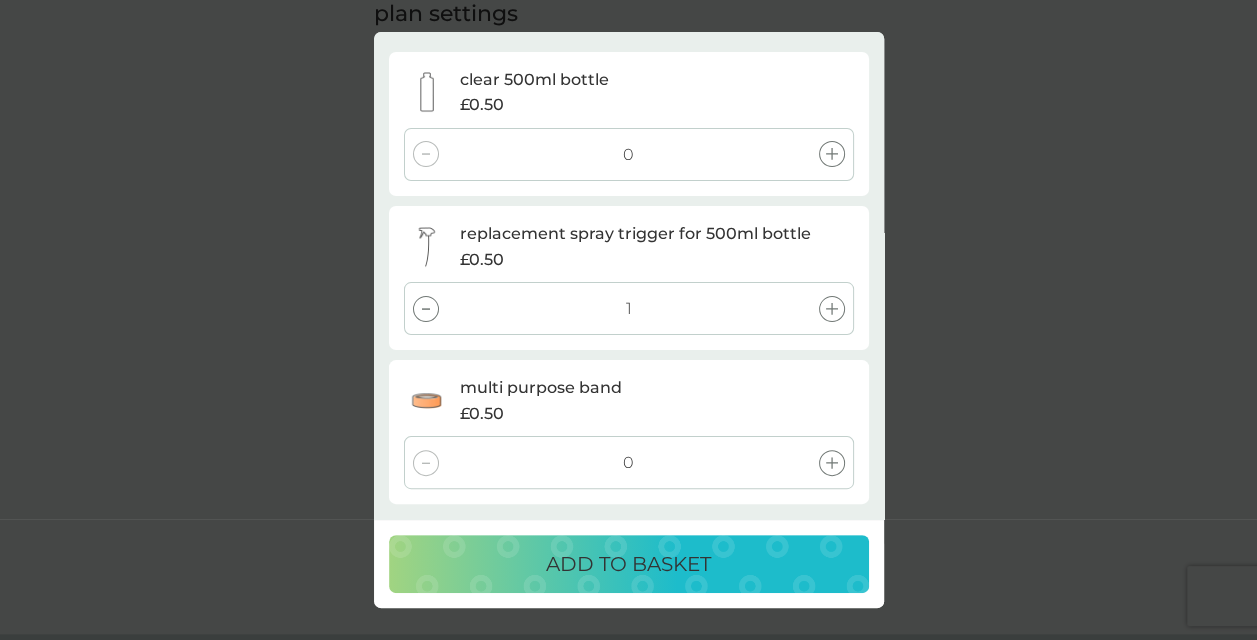 click on "ADD TO BASKET" at bounding box center (628, 564) 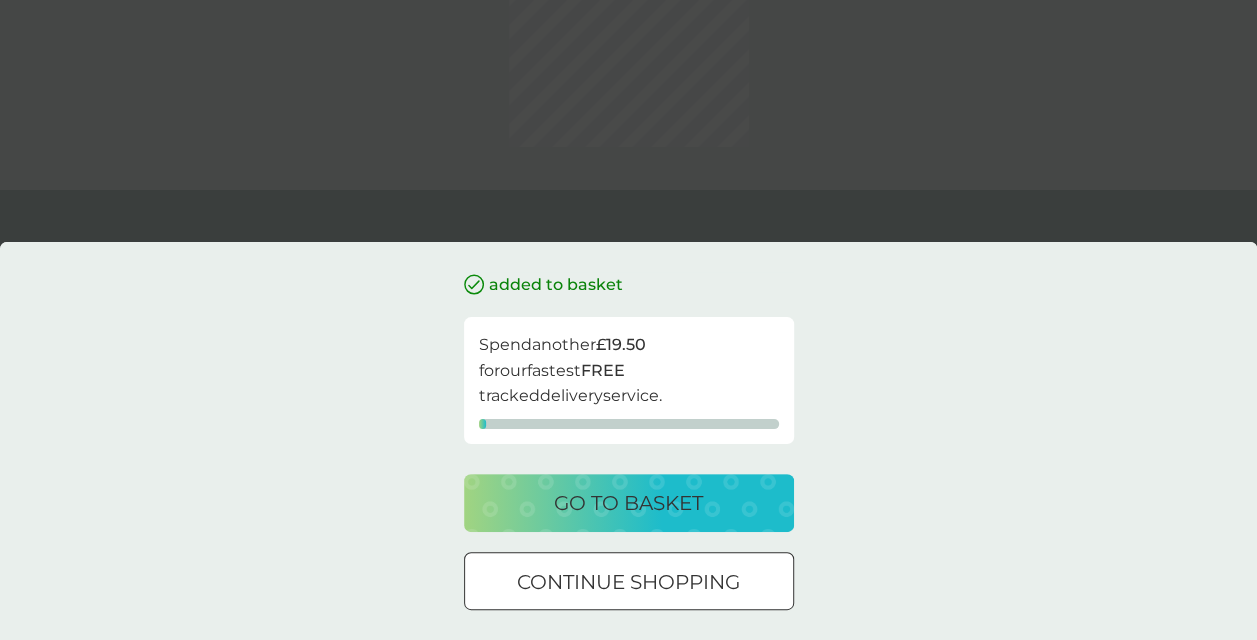 scroll, scrollTop: 0, scrollLeft: 0, axis: both 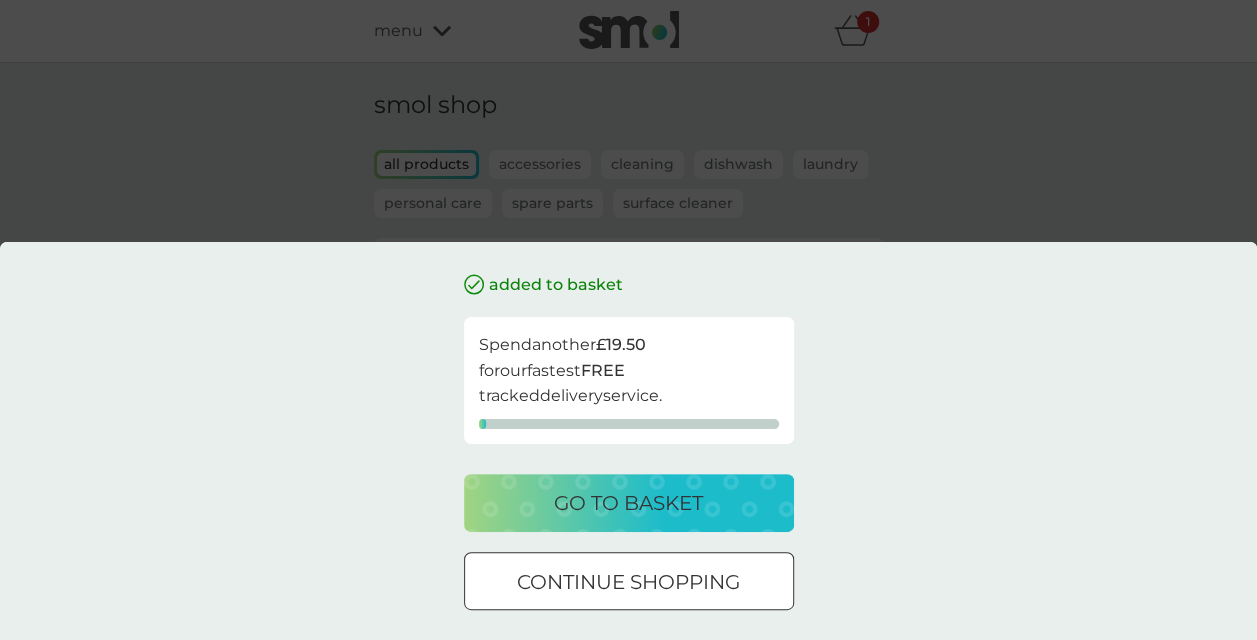 click at bounding box center (629, 582) 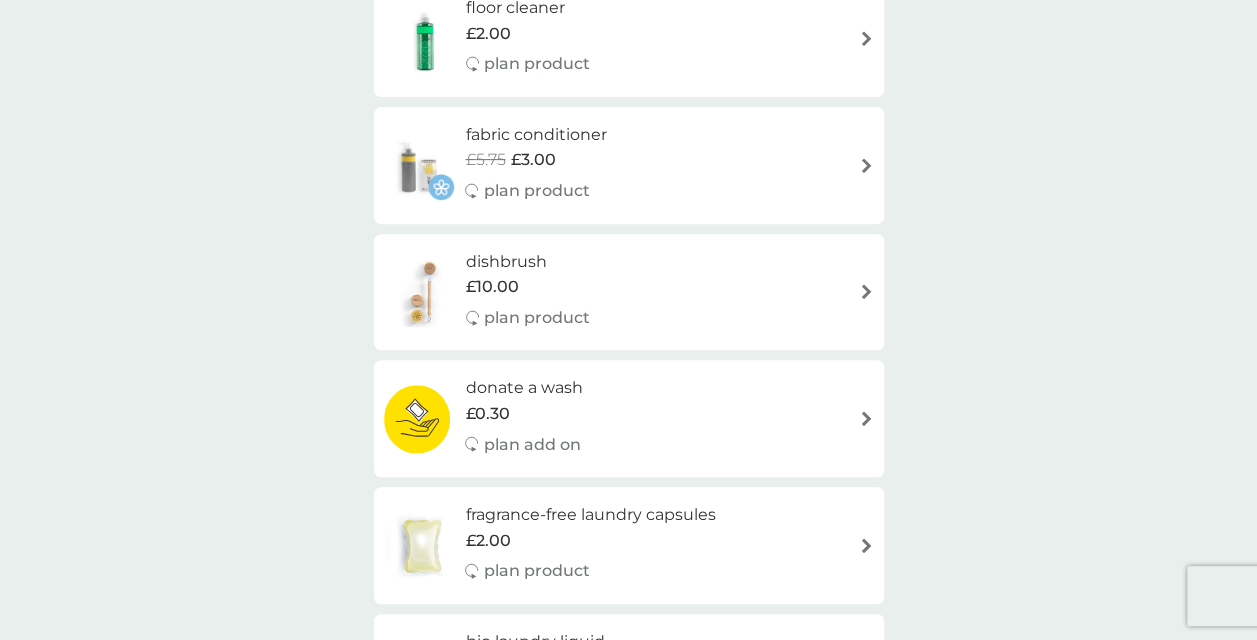 scroll, scrollTop: 367, scrollLeft: 0, axis: vertical 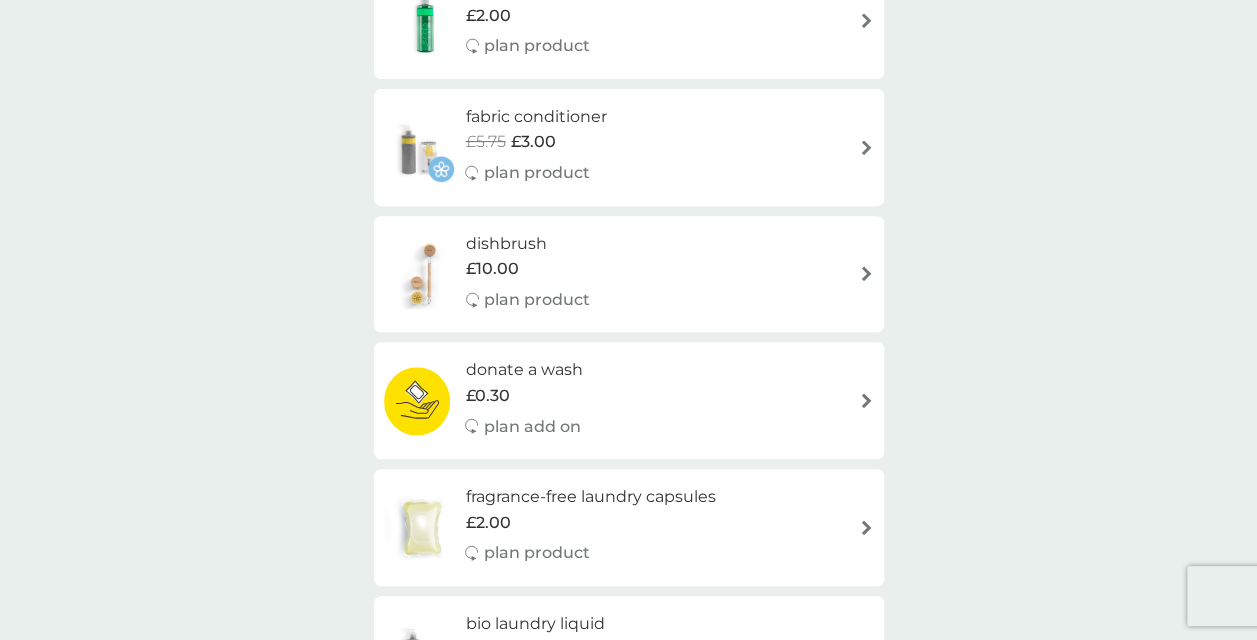 click on "fabric conditioner" at bounding box center [535, 117] 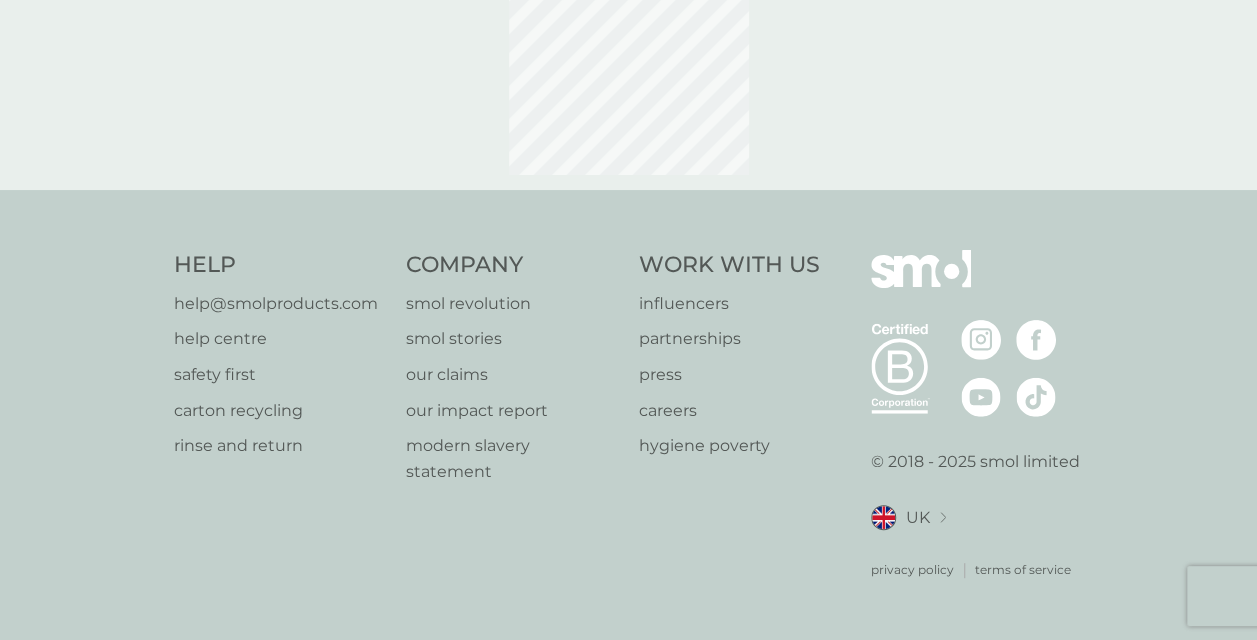 scroll, scrollTop: 0, scrollLeft: 0, axis: both 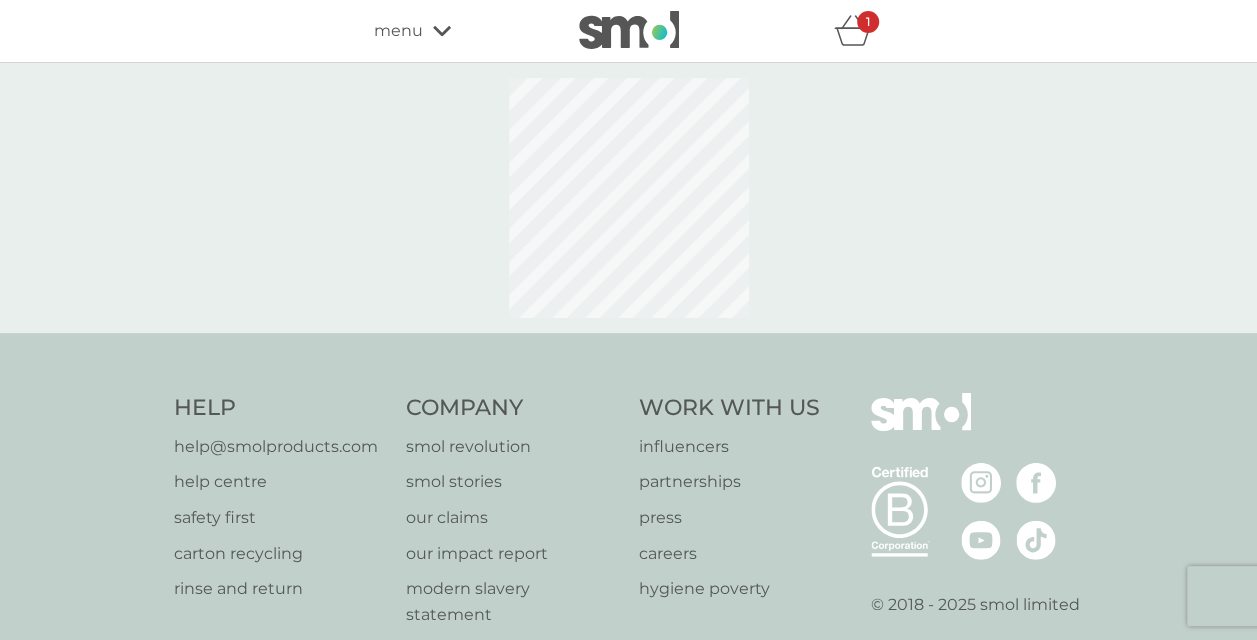 select on "182" 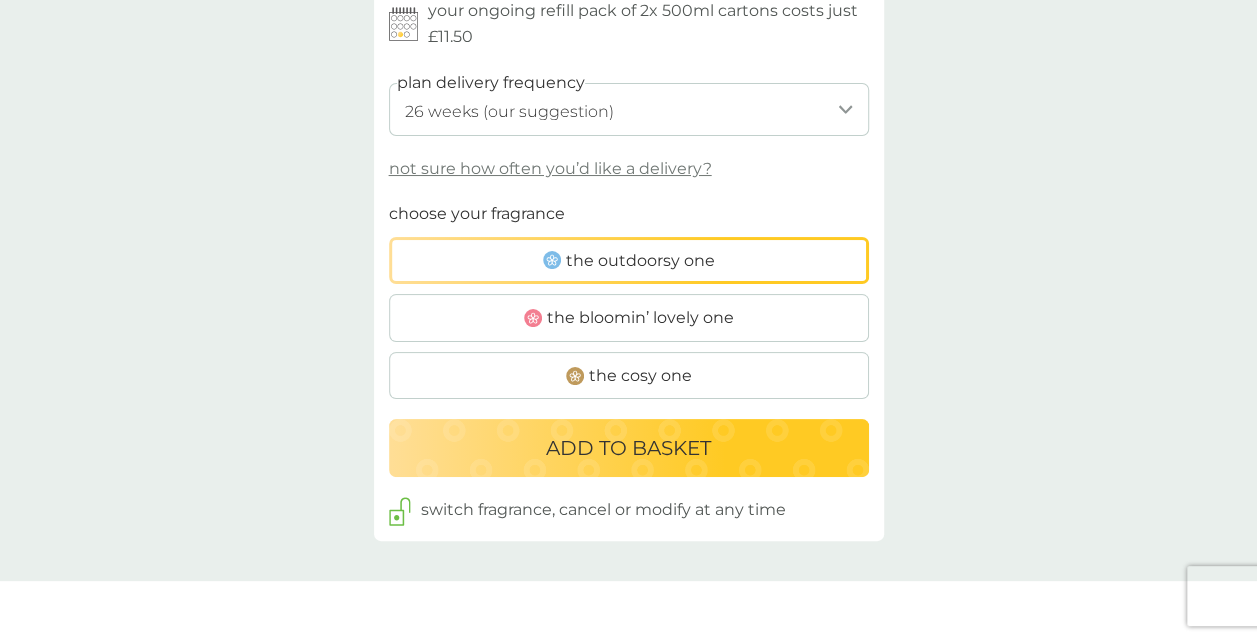 scroll, scrollTop: 1111, scrollLeft: 0, axis: vertical 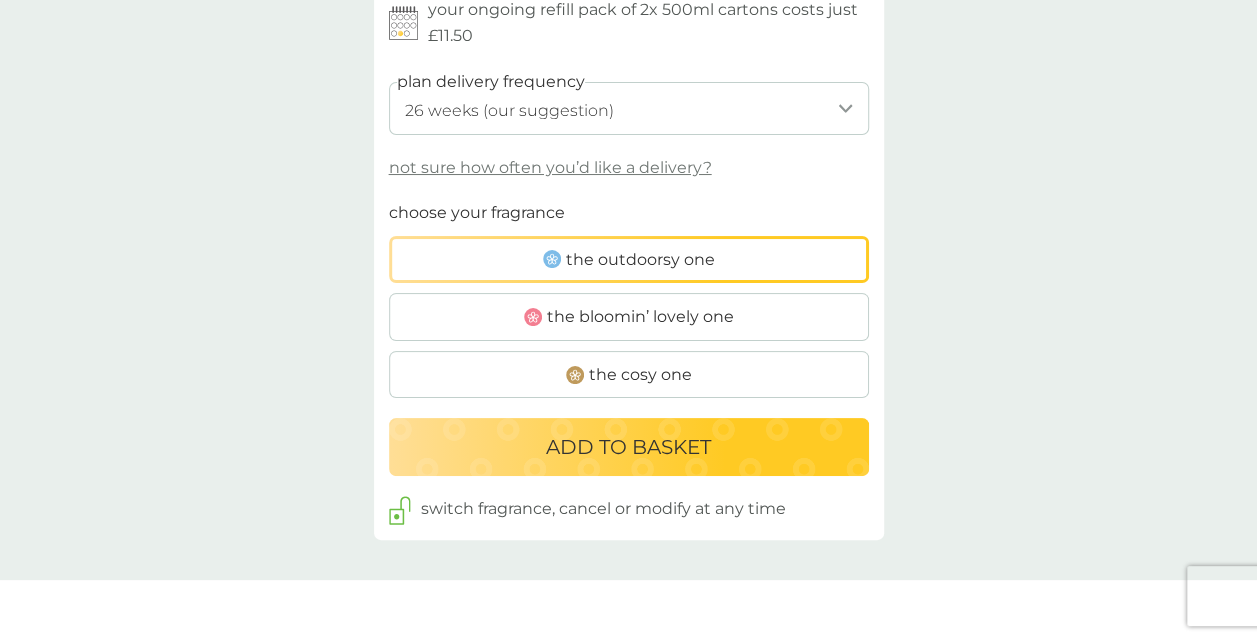 click on "ADD TO BASKET" at bounding box center [628, 447] 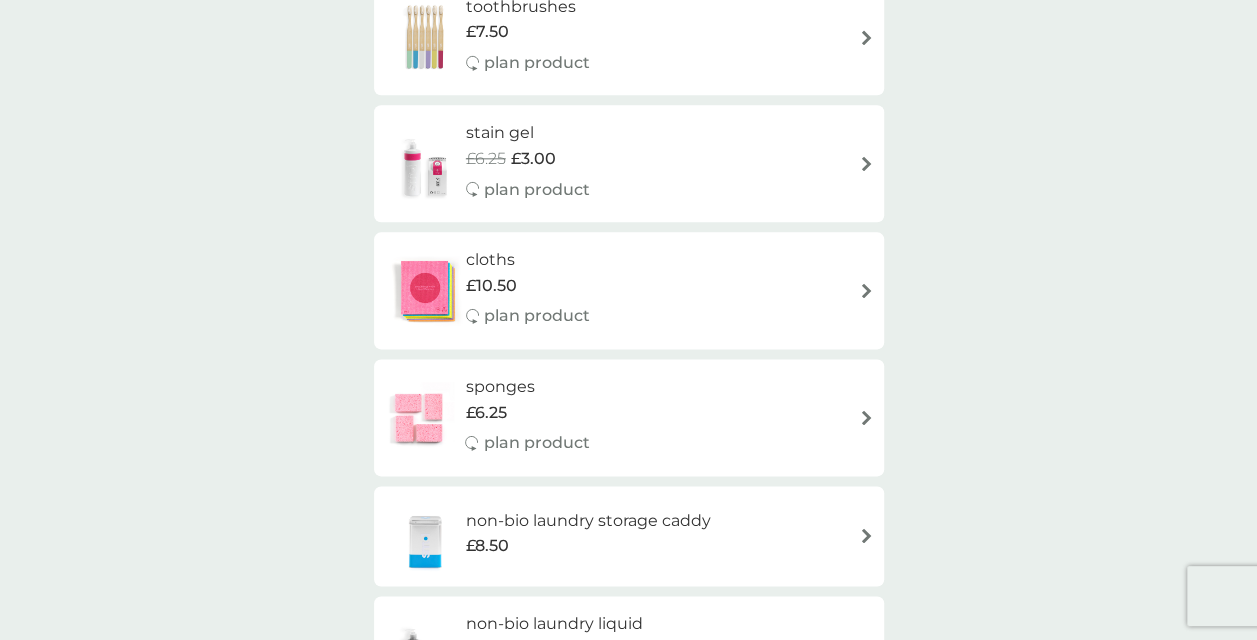 scroll, scrollTop: 0, scrollLeft: 0, axis: both 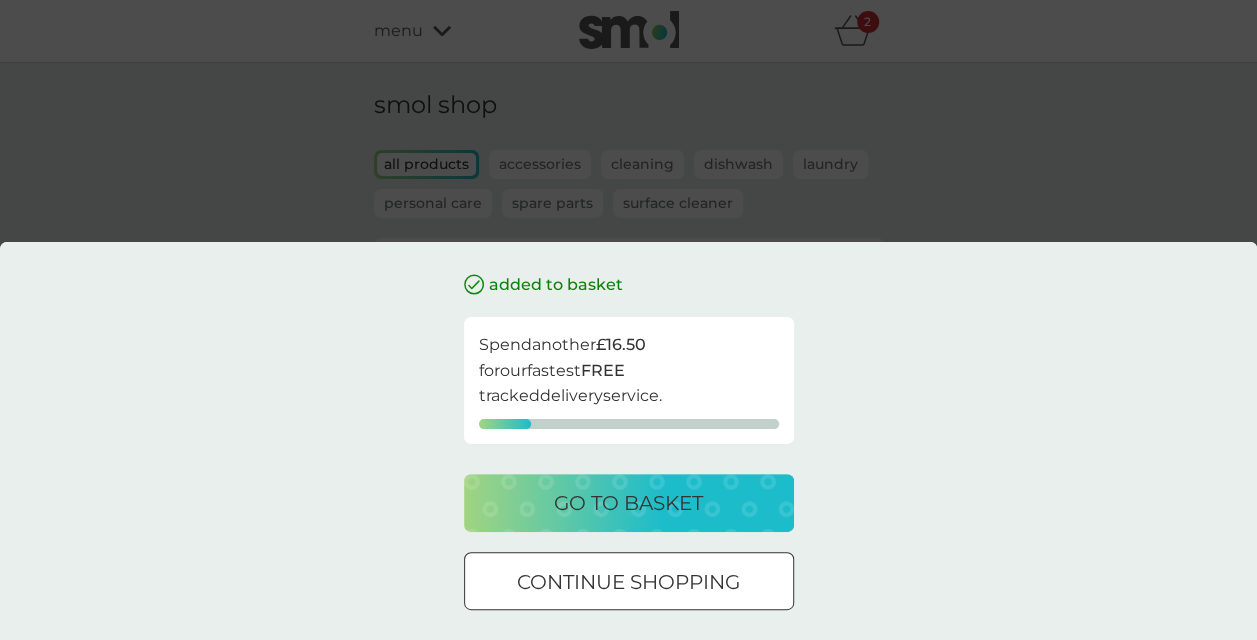 click at bounding box center (629, 582) 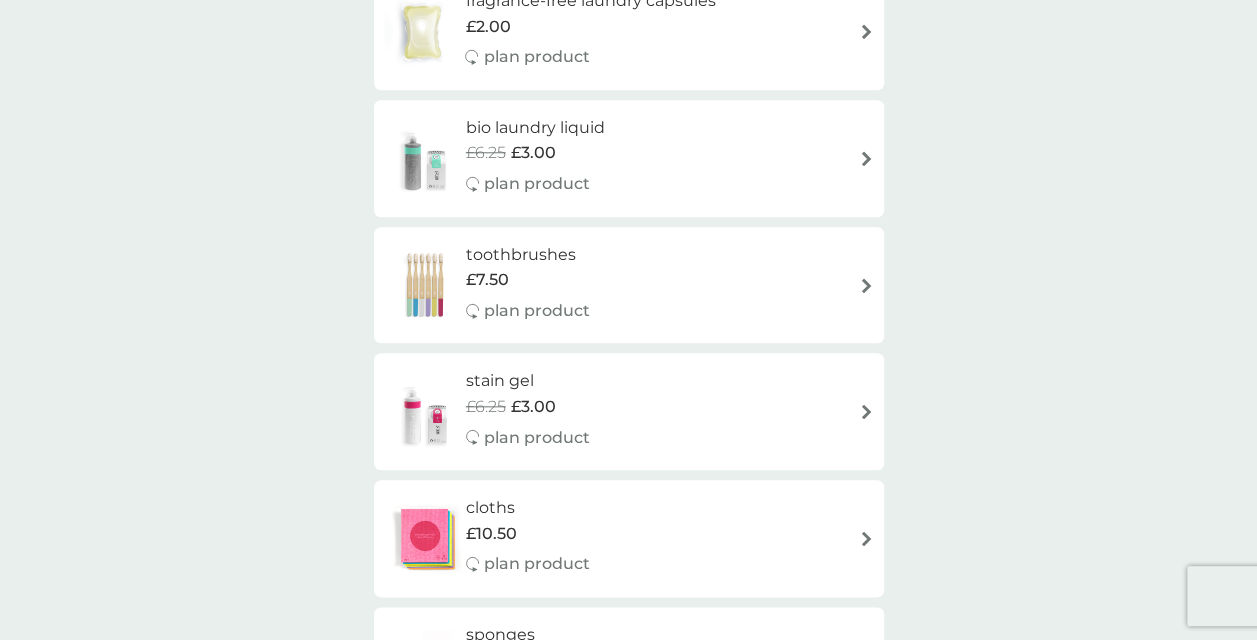 scroll, scrollTop: 864, scrollLeft: 0, axis: vertical 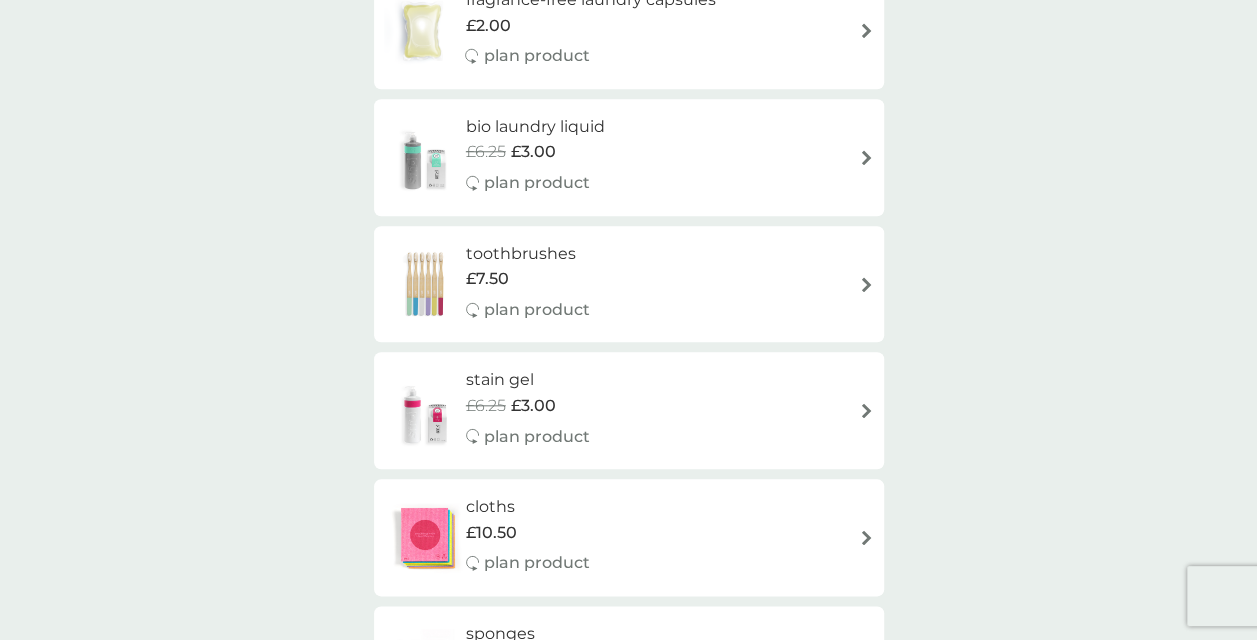click on "stain gel £6.25 £3.00 plan product" at bounding box center (629, 410) 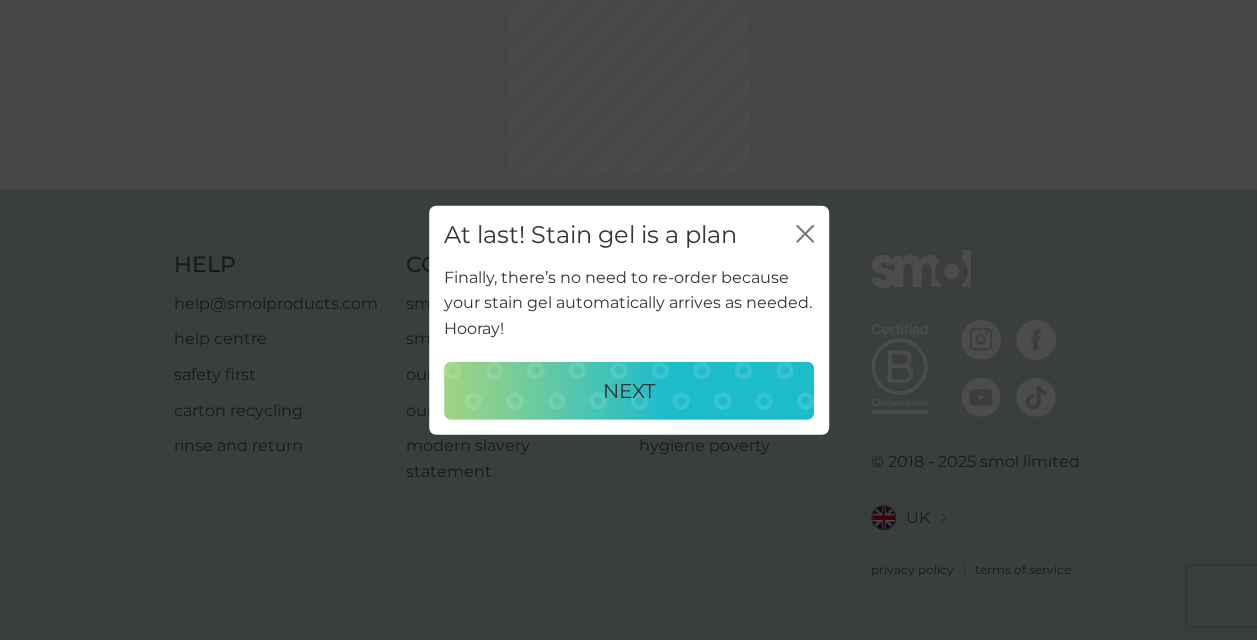 scroll, scrollTop: 0, scrollLeft: 0, axis: both 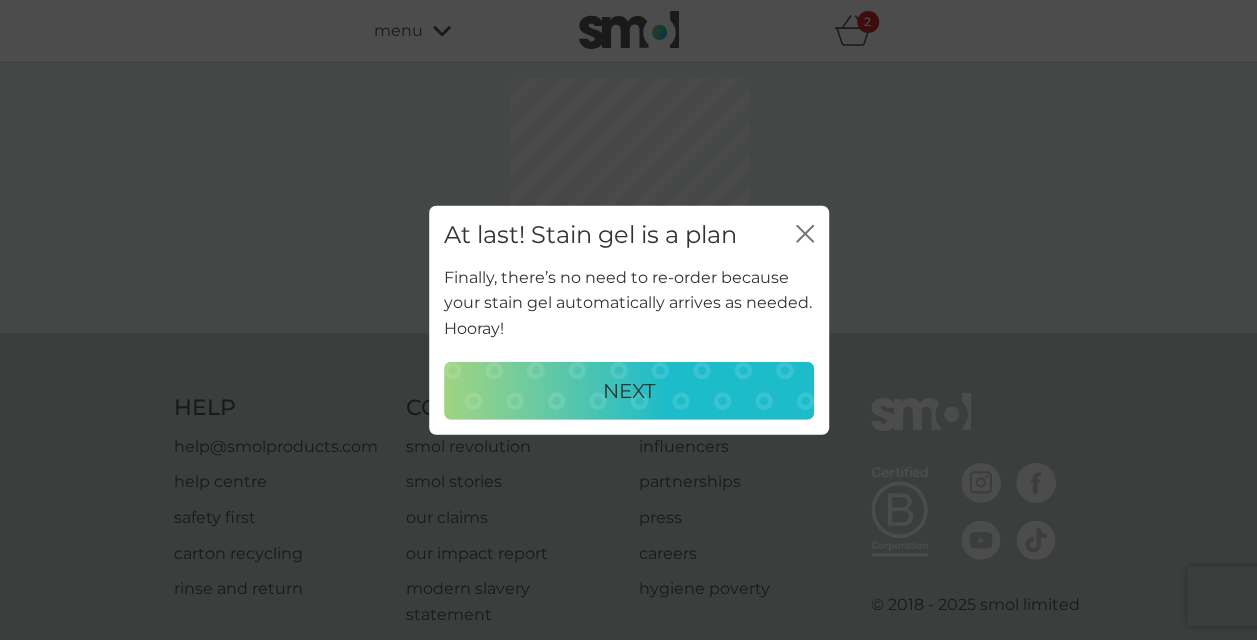select on "182" 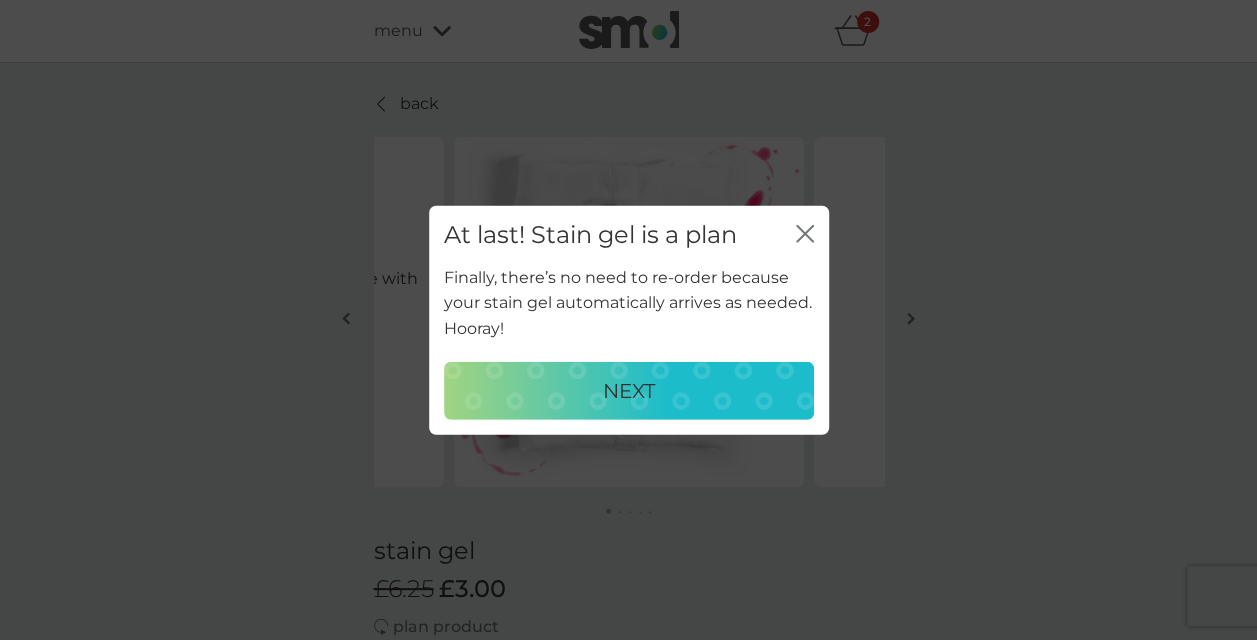click on "NEXT" at bounding box center (629, 390) 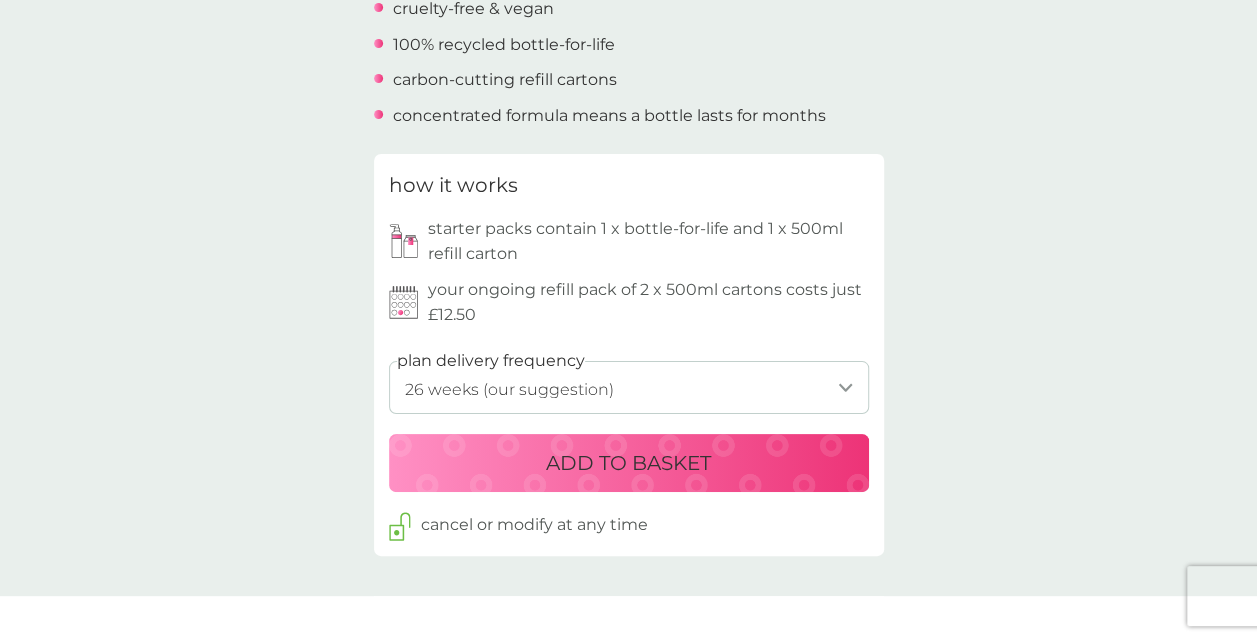 scroll, scrollTop: 822, scrollLeft: 0, axis: vertical 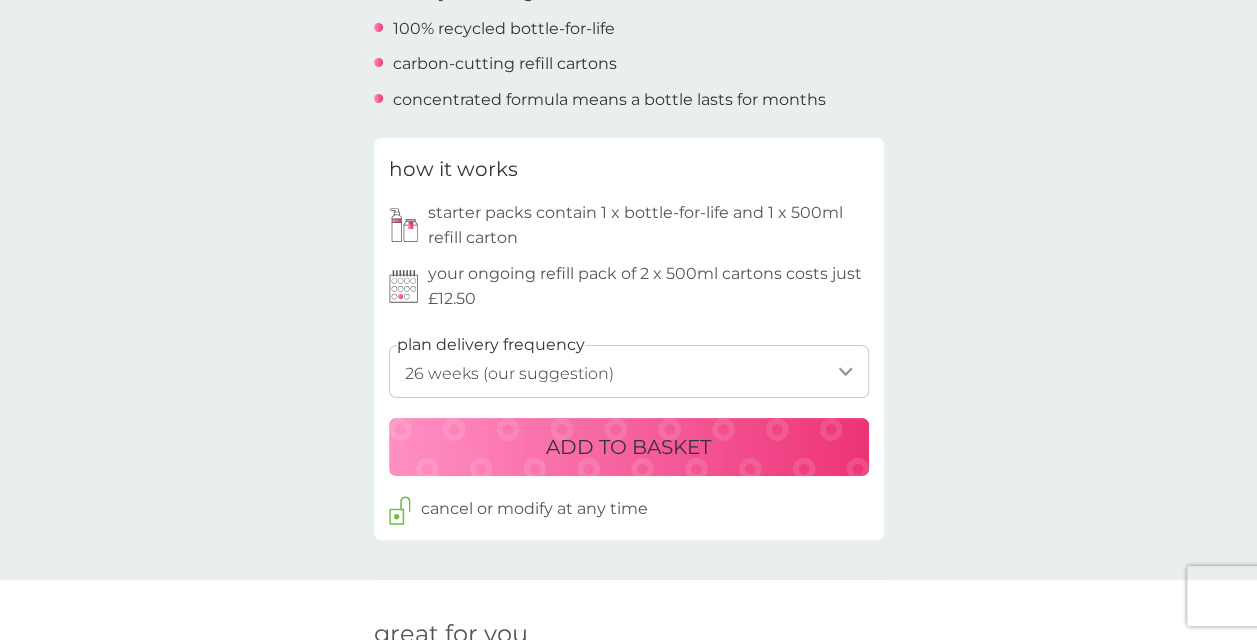 click on "ADD TO BASKET" at bounding box center (628, 447) 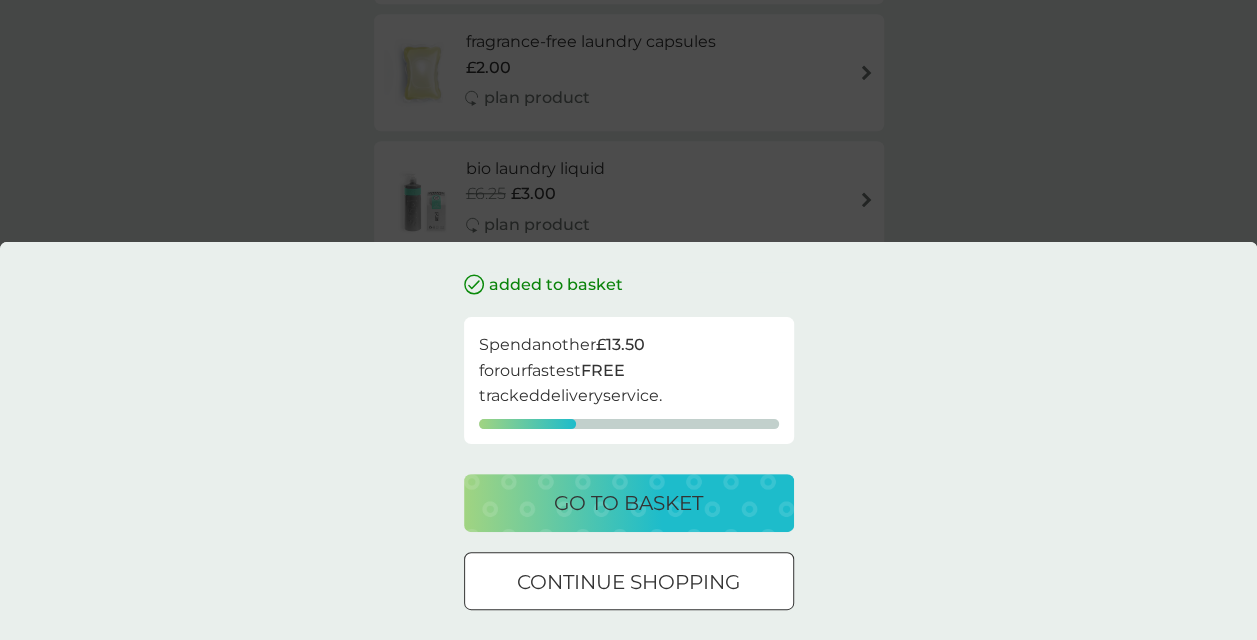 scroll, scrollTop: 0, scrollLeft: 0, axis: both 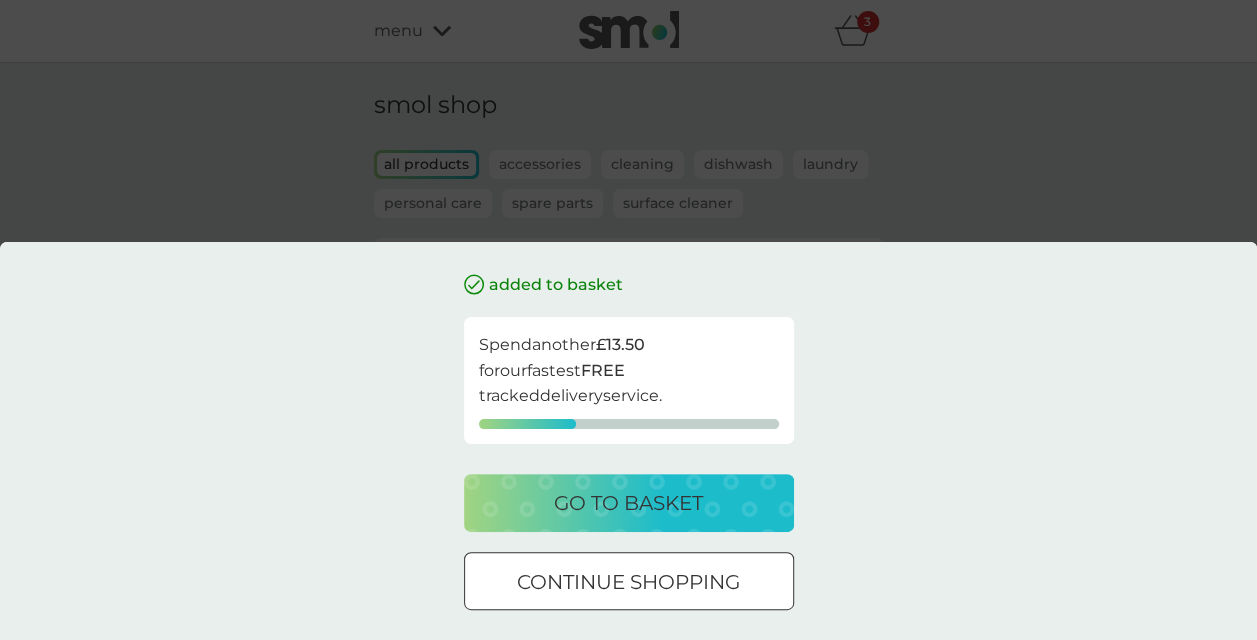 click on "go to basket" at bounding box center [628, 503] 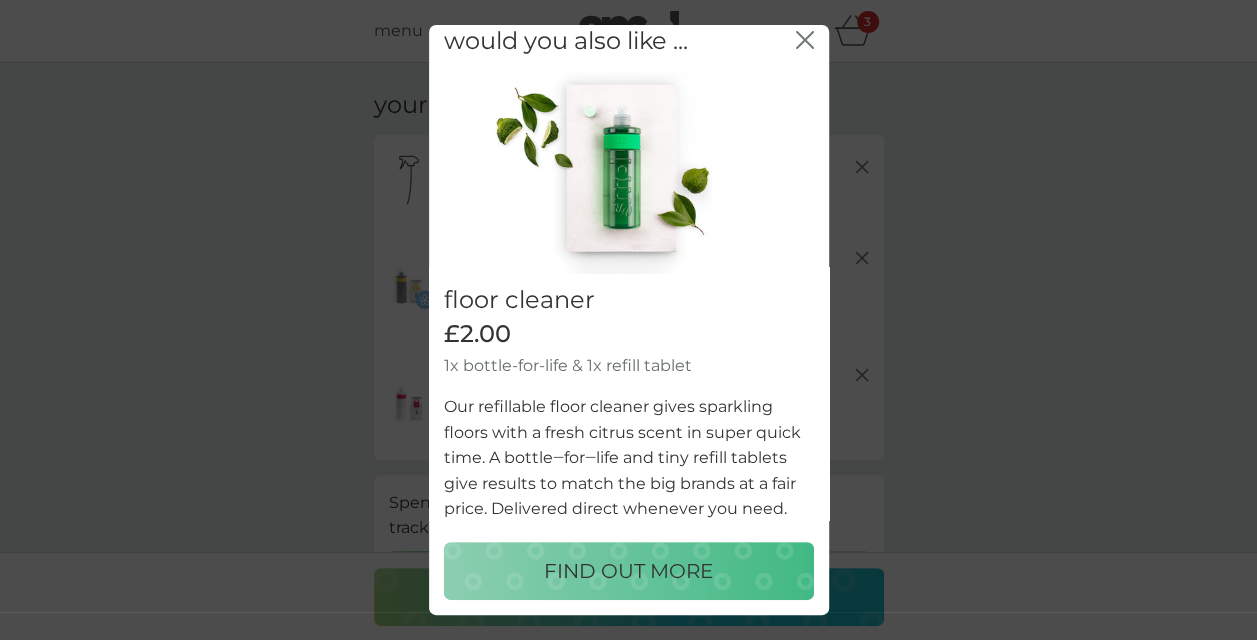 scroll, scrollTop: 36, scrollLeft: 0, axis: vertical 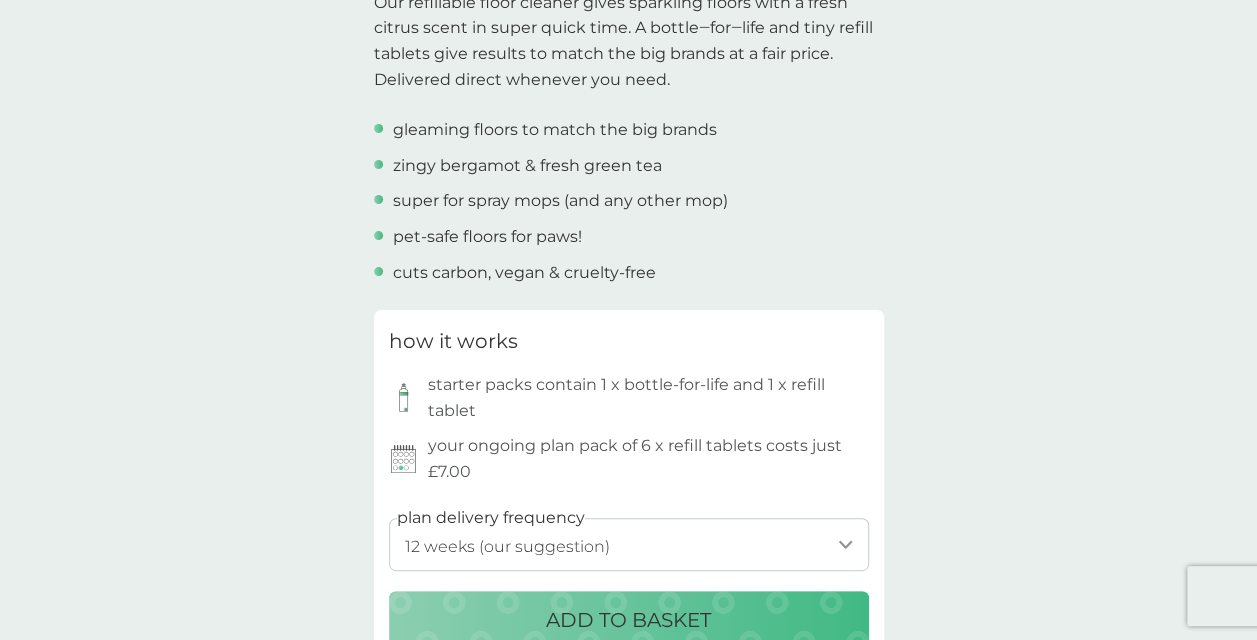 click on "1 week  2 weeks  3 weeks  4 weeks  5 weeks  6 weeks  7 weeks  8 weeks  9 weeks  10 weeks  11 weeks  12 weeks (our suggestion) 13 weeks  14 weeks  15 weeks  16 weeks  17 weeks  18 weeks  19 weeks  20 weeks  21 weeks  22 weeks  23 weeks  24 weeks  25 weeks  26 weeks" at bounding box center (629, 544) 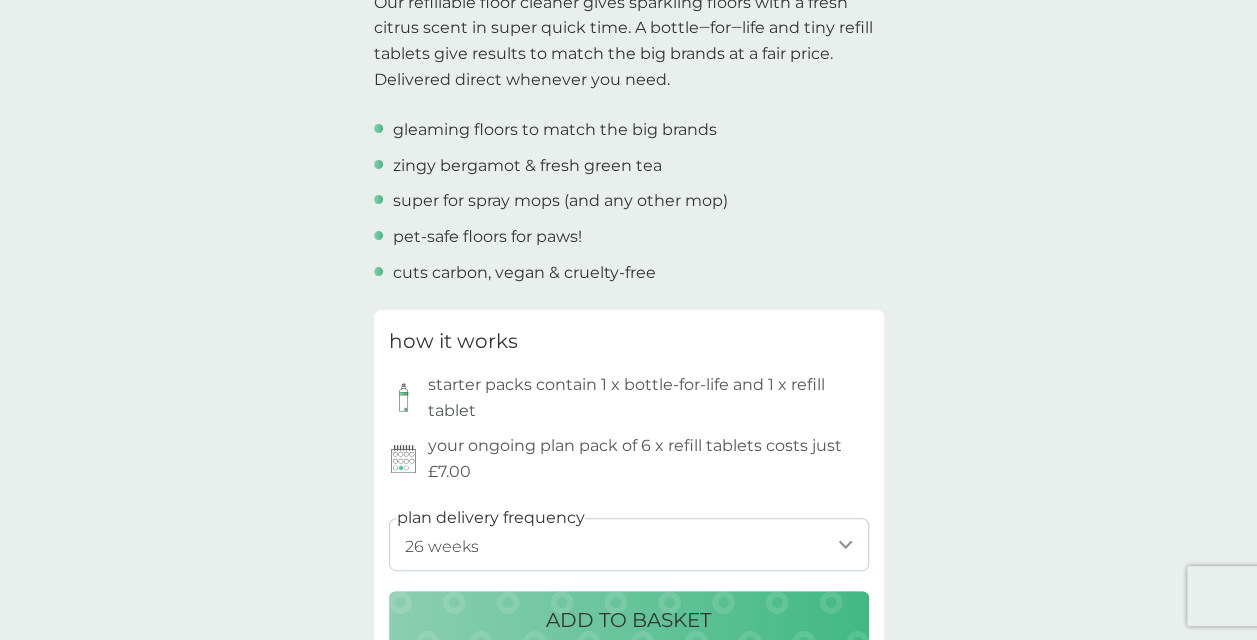 click on "1 week  2 weeks  3 weeks  4 weeks  5 weeks  6 weeks  7 weeks  8 weeks  9 weeks  10 weeks  11 weeks  12 weeks (our suggestion) 13 weeks  14 weeks  15 weeks  16 weeks  17 weeks  18 weeks  19 weeks  20 weeks  21 weeks  22 weeks  23 weeks  24 weeks  25 weeks  26 weeks" at bounding box center [629, 544] 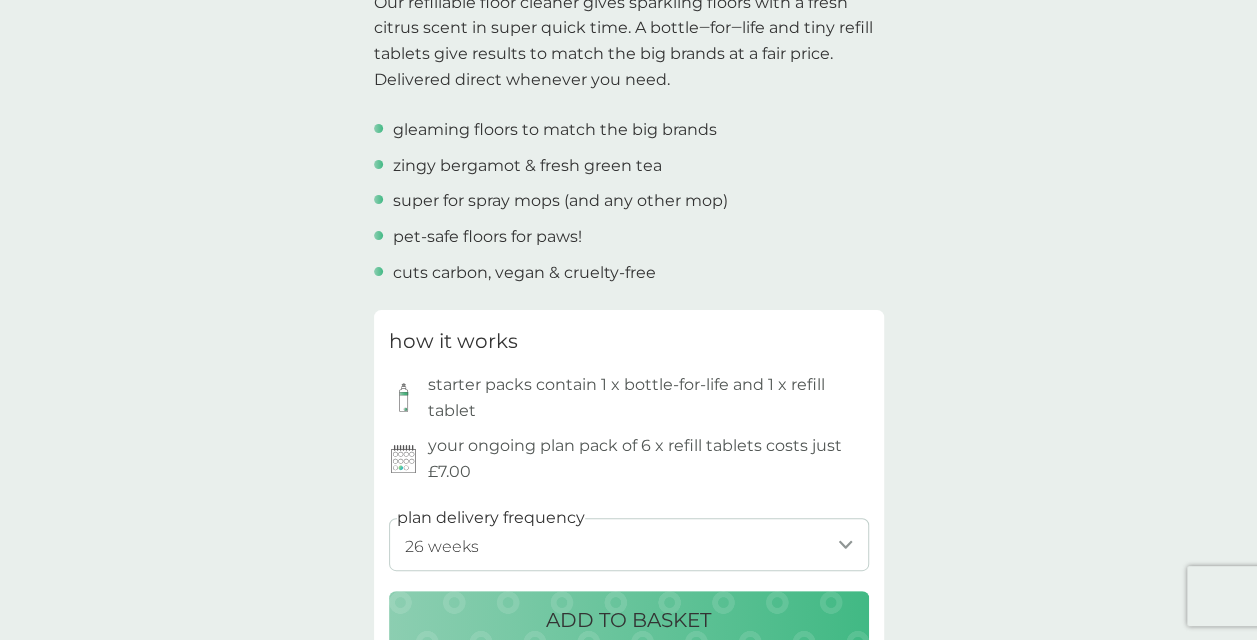 click on "ADD TO BASKET" at bounding box center [629, 620] 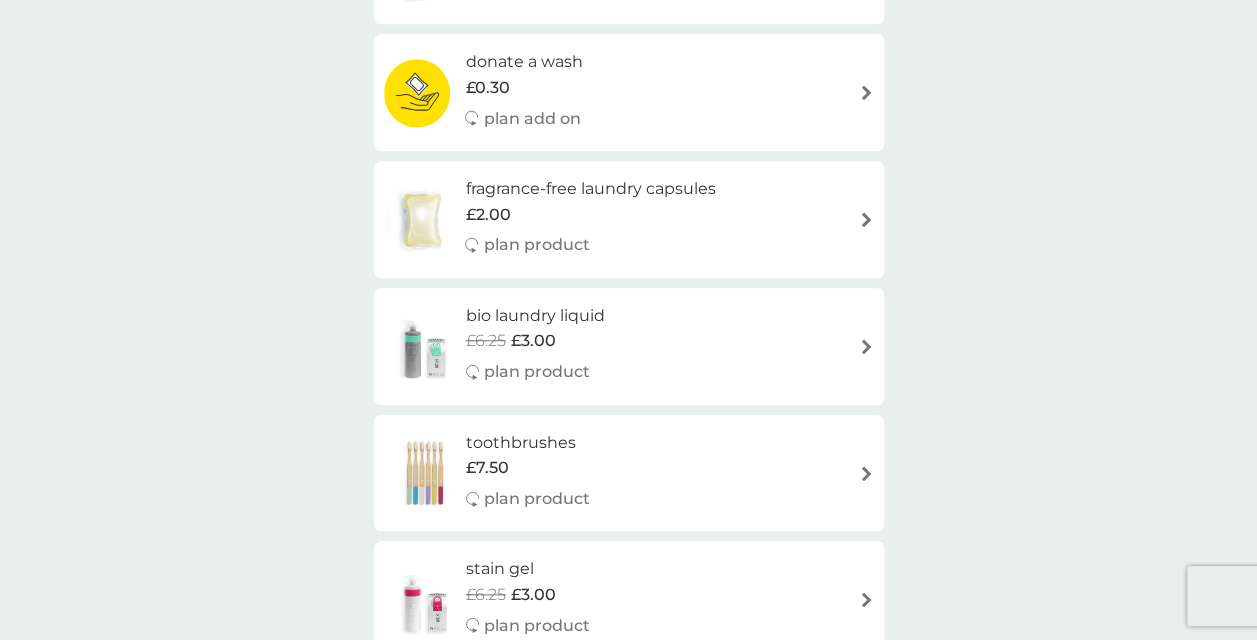scroll, scrollTop: 0, scrollLeft: 0, axis: both 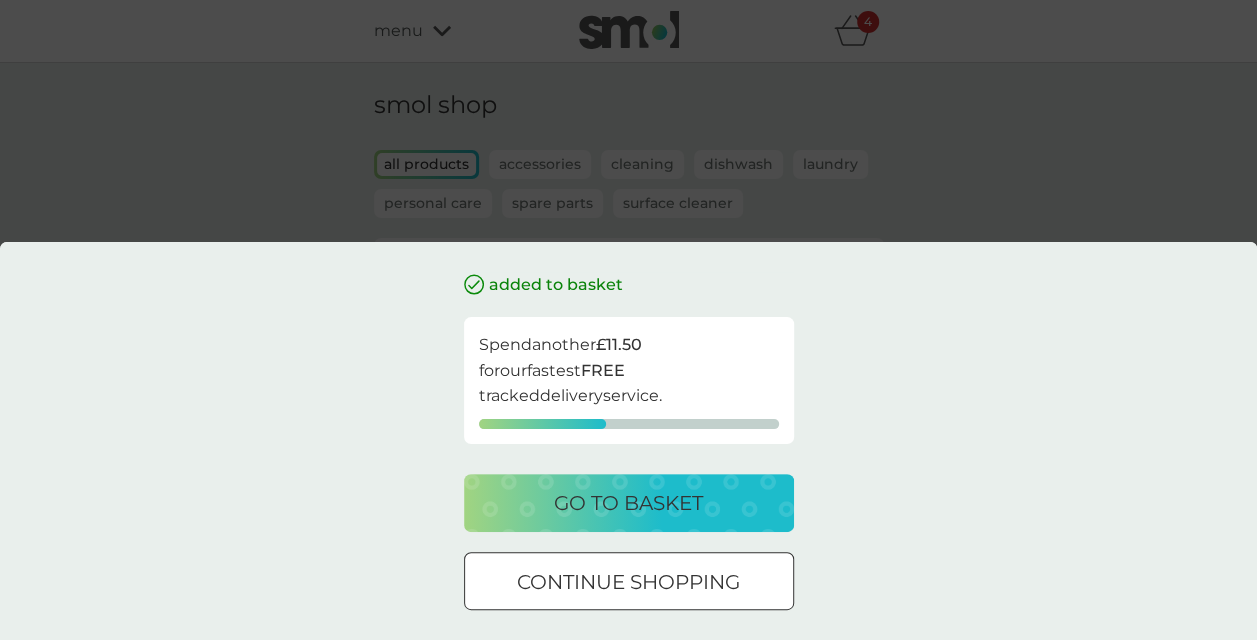 click at bounding box center (653, 581) 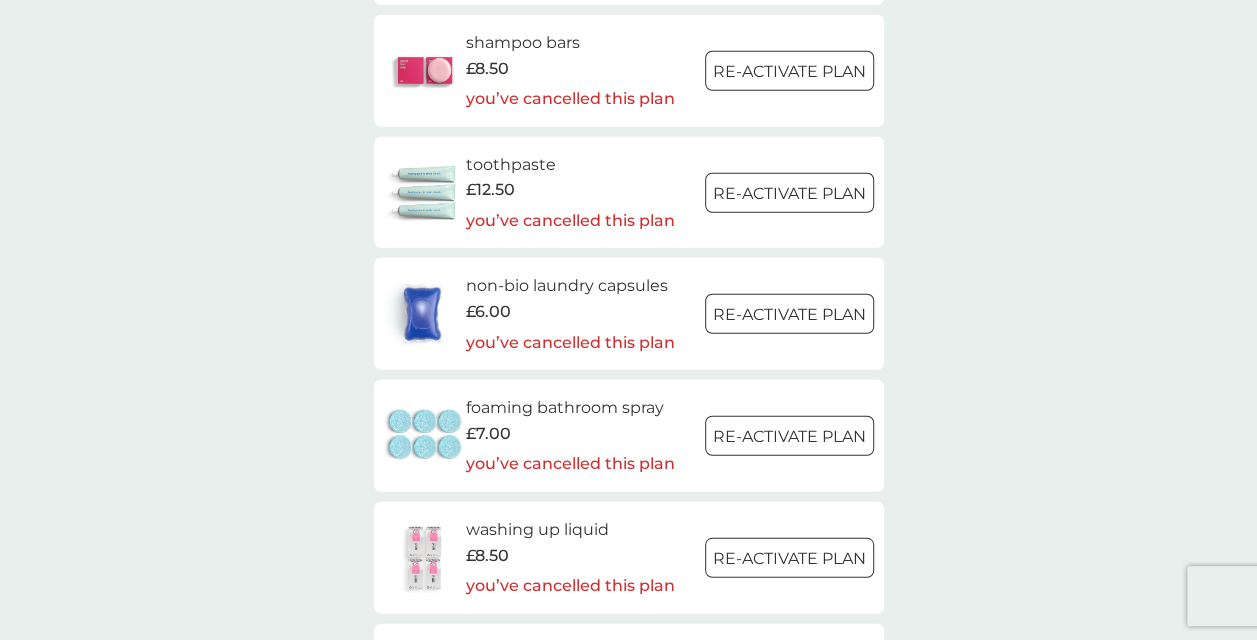 scroll, scrollTop: 2622, scrollLeft: 0, axis: vertical 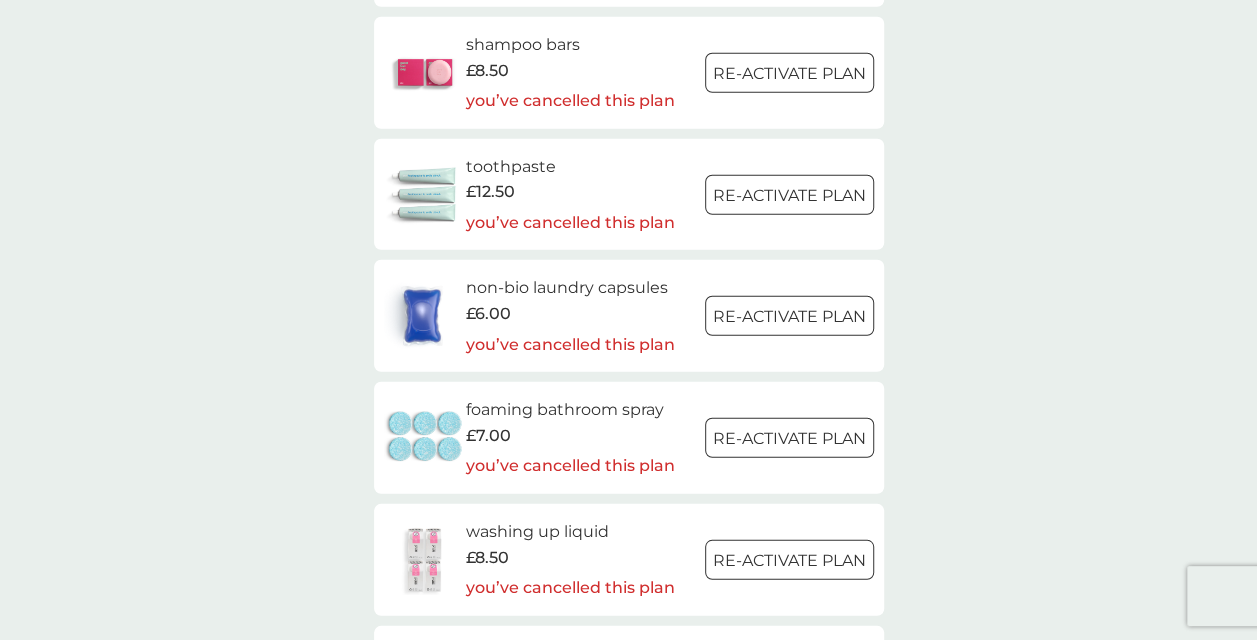 click on "smol shop all products Accessories Cleaning Dishwash Laundry Personal Care Spare Parts Surface Cleaner we   donate 1 wash   to The Hygiene Bank charity with every laundry or dishwash FREE trial. floor cleaner £2.00 plan product fabric conditioner £5.75 £3.00 plan product dishbrush £10.00 plan product donate a wash £0.30 plan add on fragrance-free laundry capsules £2.00 plan product bio laundry liquid £6.25 £3.00 plan product toothbrushes £7.50 plan product stain gel £6.25 £3.00 plan product cloths £10.50 plan product sponges £6.25 plan product non-bio laundry storage caddy £8.50 non-bio laundry liquid £6.25 £3.00 plan product rubber gloves £5.25 soap magnets £12.50 bio laundry storage caddy £8.50 dishwasher storage caddy £8.50 hand soap £8.50 you’ve cancelled this plan Re-activate Plan body bars £8.50 you’ve cancelled this plan Re-activate Plan anti-perspirant £12.50 you’ve cancelled this plan Re-activate Plan shampoo bars £8.50 you’ve cancelled this plan Re-activate Plan" at bounding box center (629, -716) 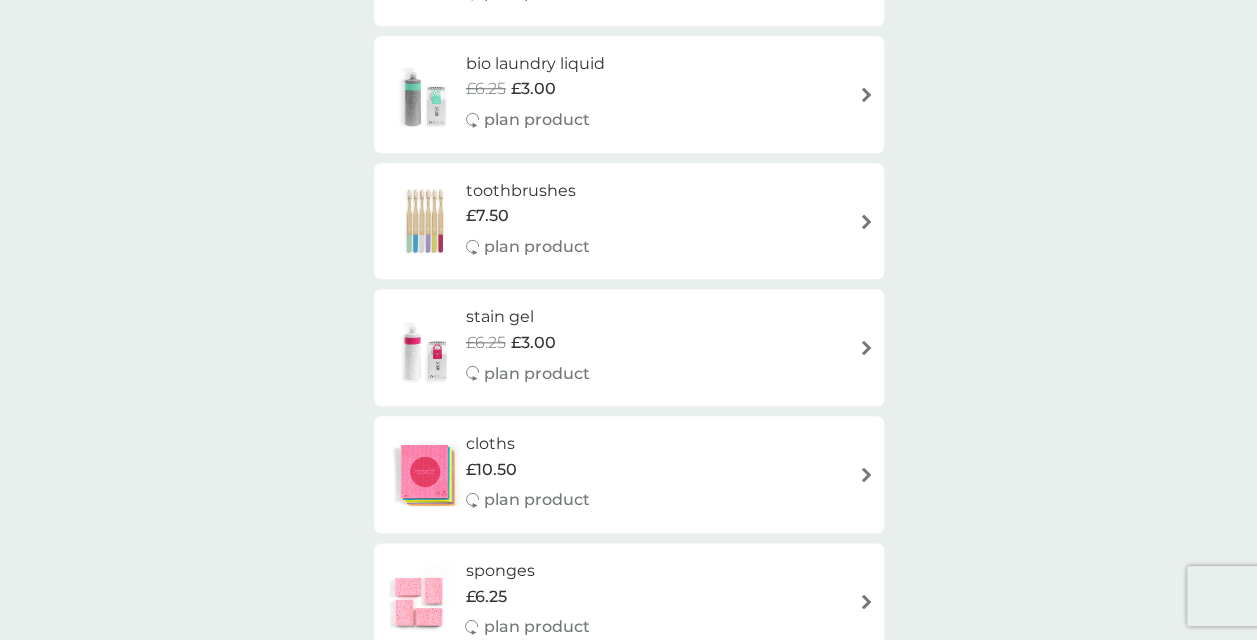 scroll, scrollTop: 924, scrollLeft: 0, axis: vertical 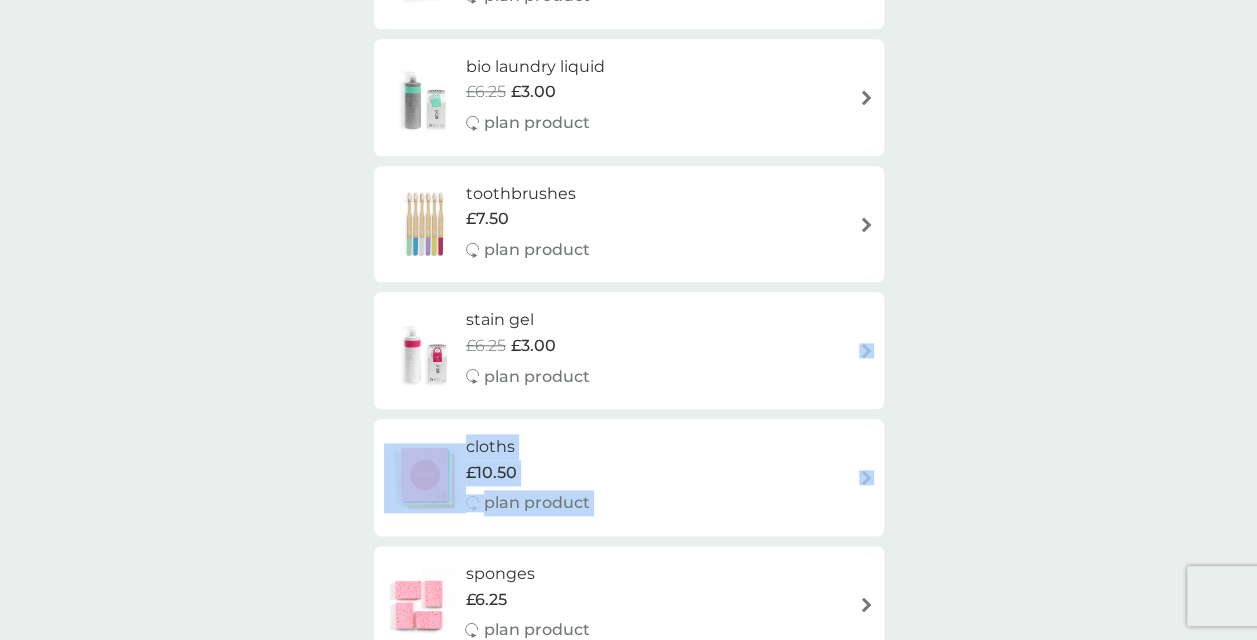 drag, startPoint x: 836, startPoint y: 438, endPoint x: 782, endPoint y: 378, distance: 80.72174 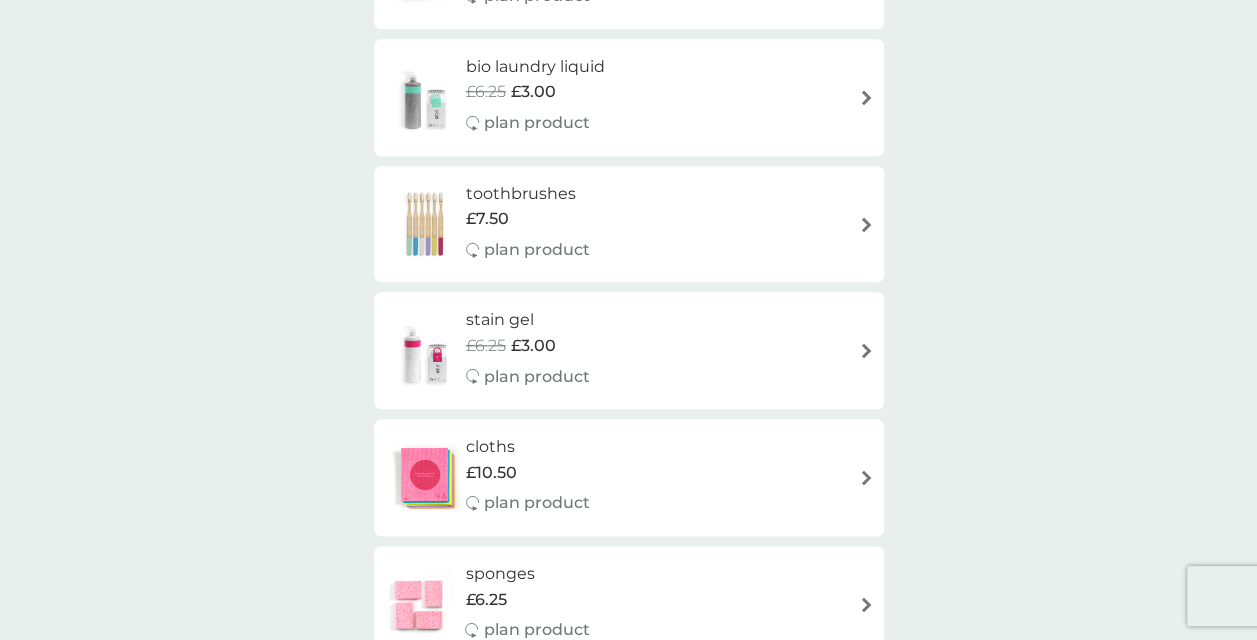 click on "plan product" at bounding box center [537, 377] 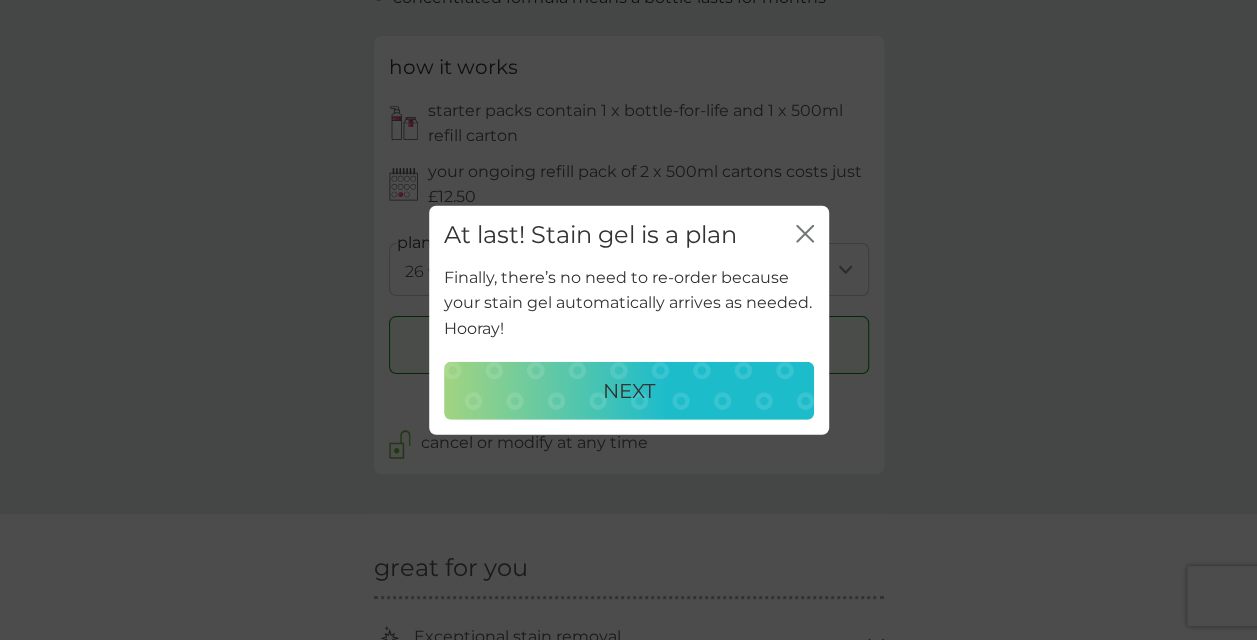 scroll, scrollTop: 0, scrollLeft: 0, axis: both 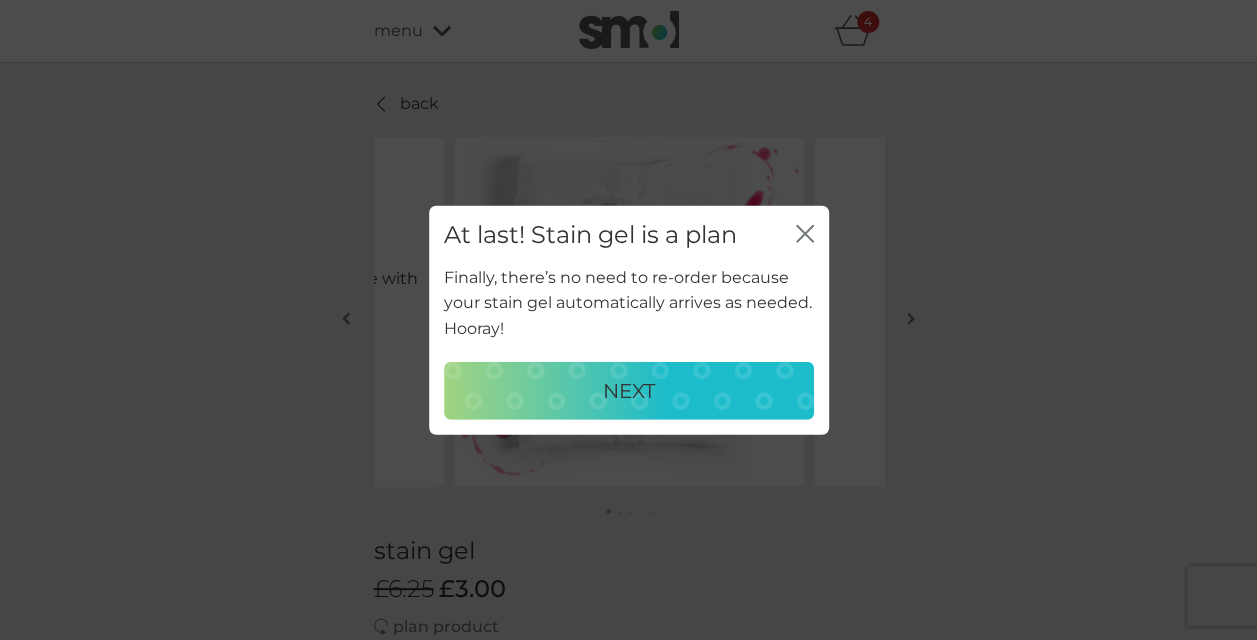 click on "NEXT" at bounding box center [629, 390] 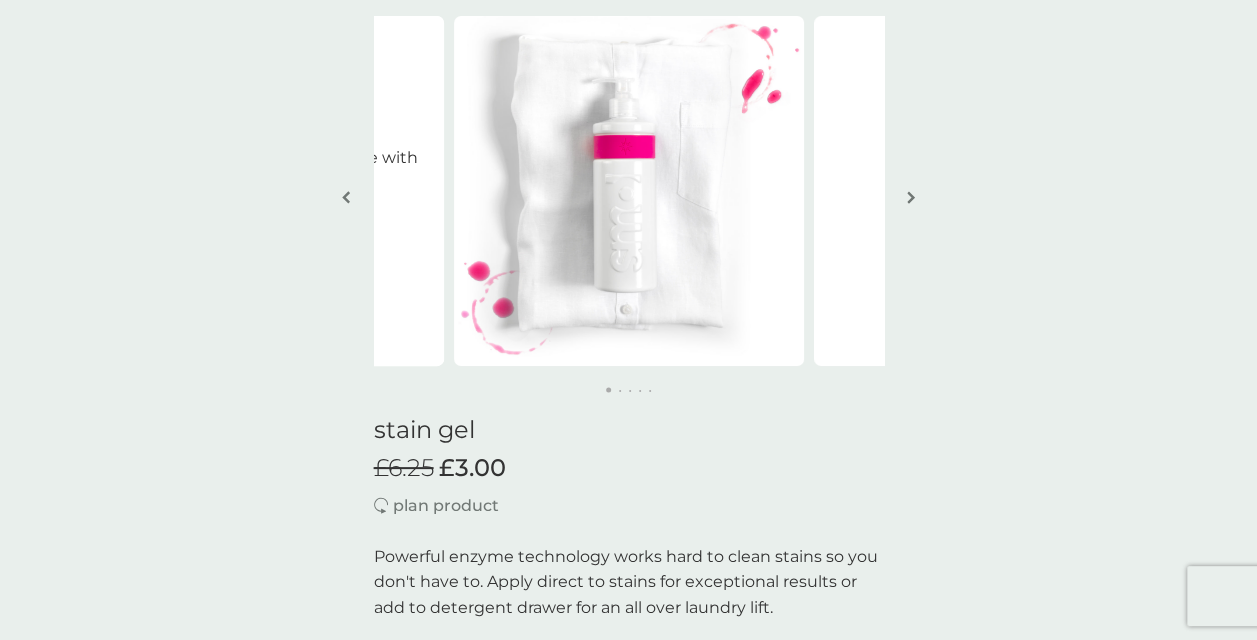 scroll, scrollTop: 0, scrollLeft: 0, axis: both 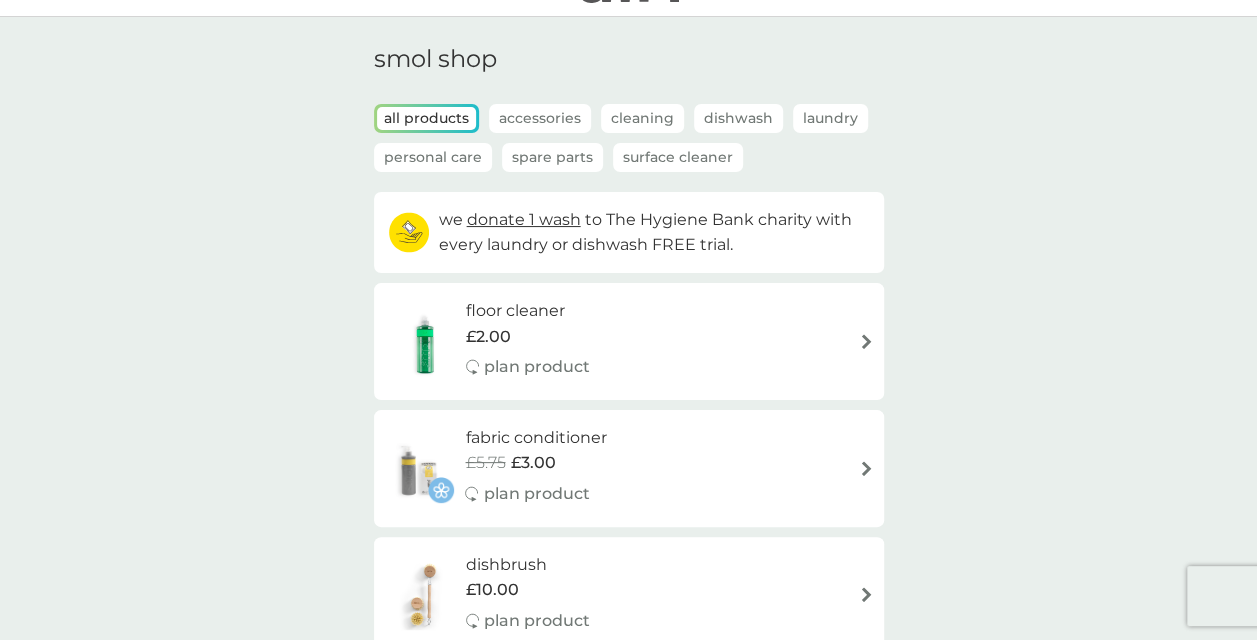 click on "fabric conditioner" at bounding box center [535, 438] 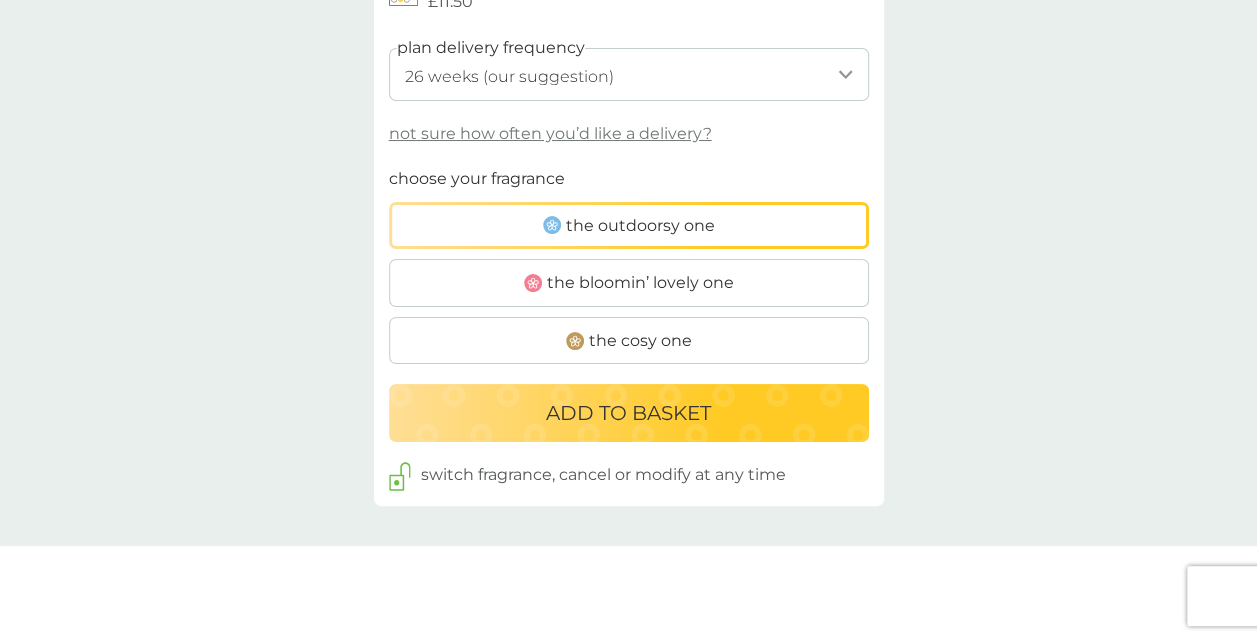 scroll, scrollTop: 1148, scrollLeft: 0, axis: vertical 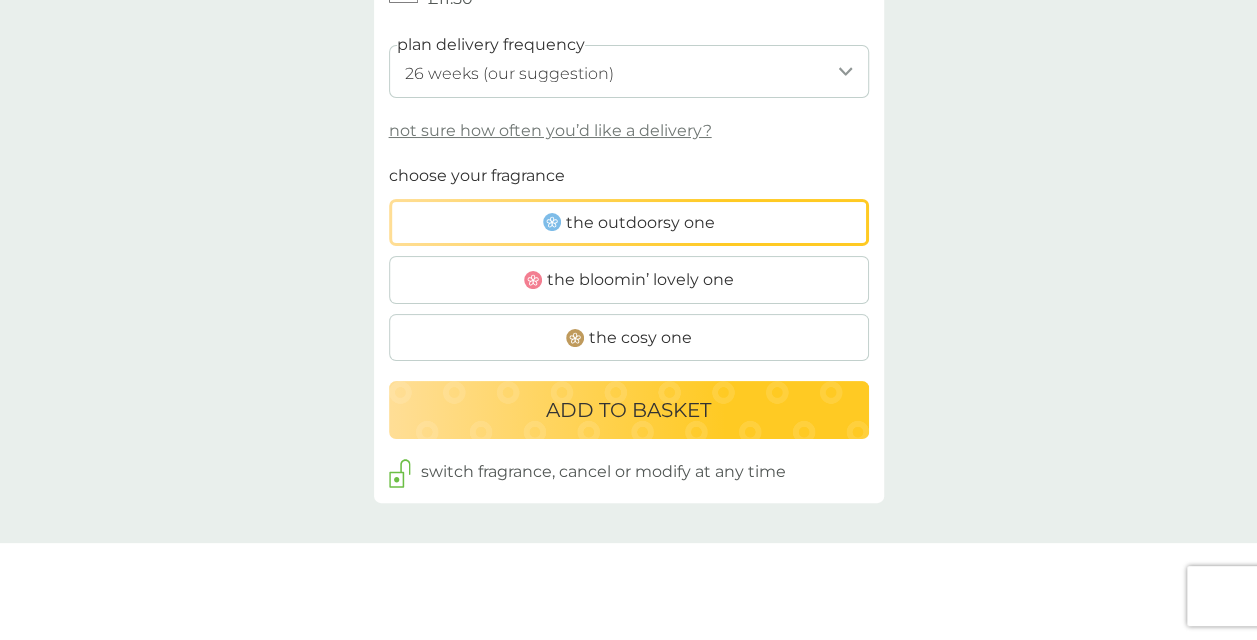 click on "ADD TO BASKET" at bounding box center (628, 410) 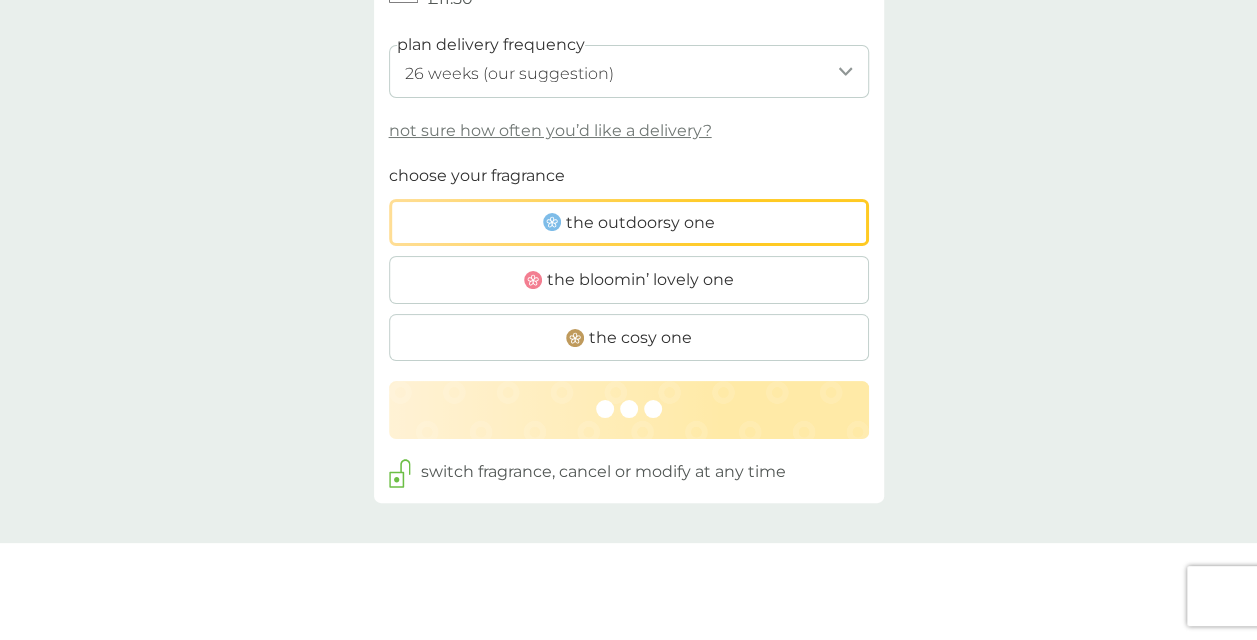 click on "the outdoorsy one" at bounding box center (640, 223) 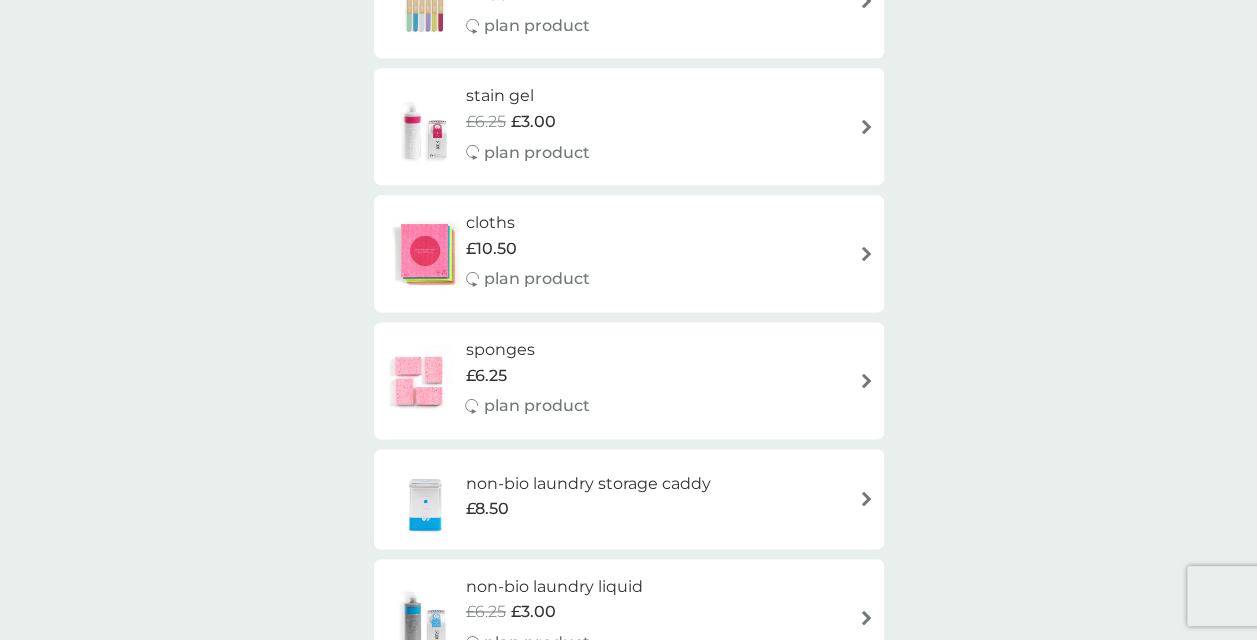 click on "added to basket Spend  another  £11.50   for  our  fastest  FREE   tracked  delivery  service.  go to basket continue shopping" at bounding box center (628, 320) 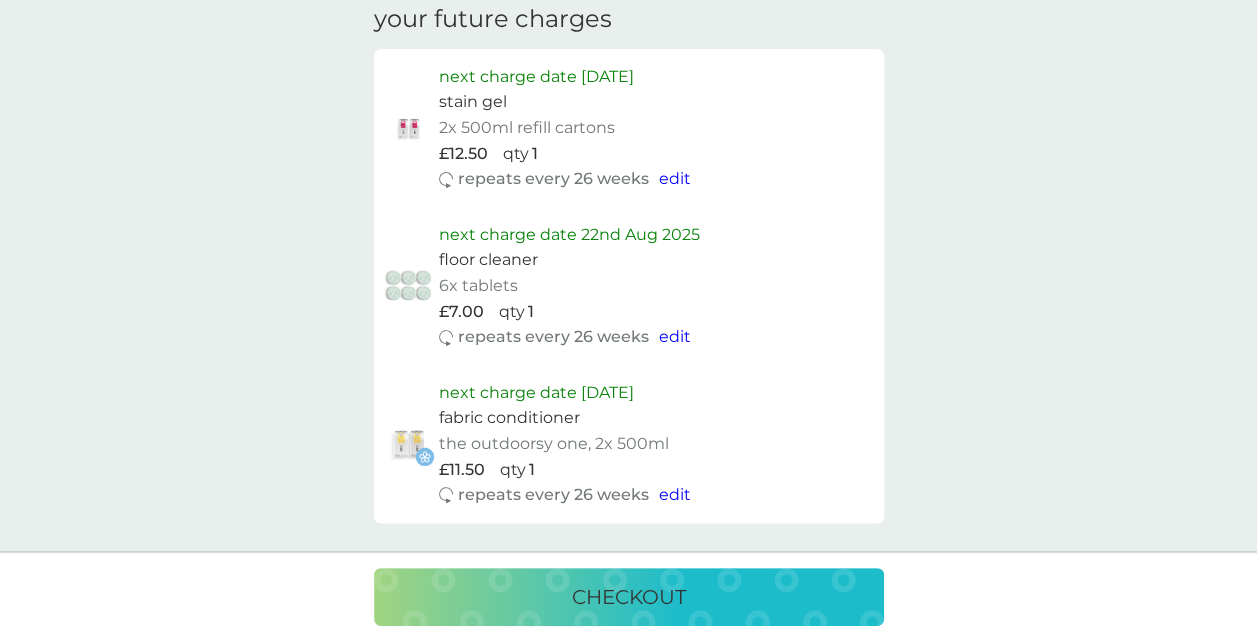click on "your basket replacement spray trigger for 500ml bottle £0.50 qty 1 edit stain gel starter pack every 26 weeks @ £12.50 £6.25 £3.00 floor cleaner starter pack every 26 weeks @ £7.00 £2.00 fabric conditioner the outdoorsy one, starter pack every 26 weeks @ £11.50 £5.75 £3.00 proceed to checkout Spend  another  £11.50   for  our  fastest  FREE   tracked  delivery  service.  You can bring upcoming plan deliveries forward into this order. bring deliveries forward add more products we   donate 1 wash   to The Hygiene Bank charity with every laundry or dishwash FREE trial. Delivery £3.00 Total to pay £11.50 your future charges next charge date [DATE] stain gel 2x 500ml refill cartons   £12.50 qty 1 repeats every 26 weeks edit next charge date [DATE] floor cleaner 6x tablets   £7.00 qty 1 repeats every 26 weeks edit next charge date [DATE] fabric conditioner the outdoorsy one, 2x 500ml   £11.50 qty 1 repeats every 26 weeks edit checkout" at bounding box center [628, -267] 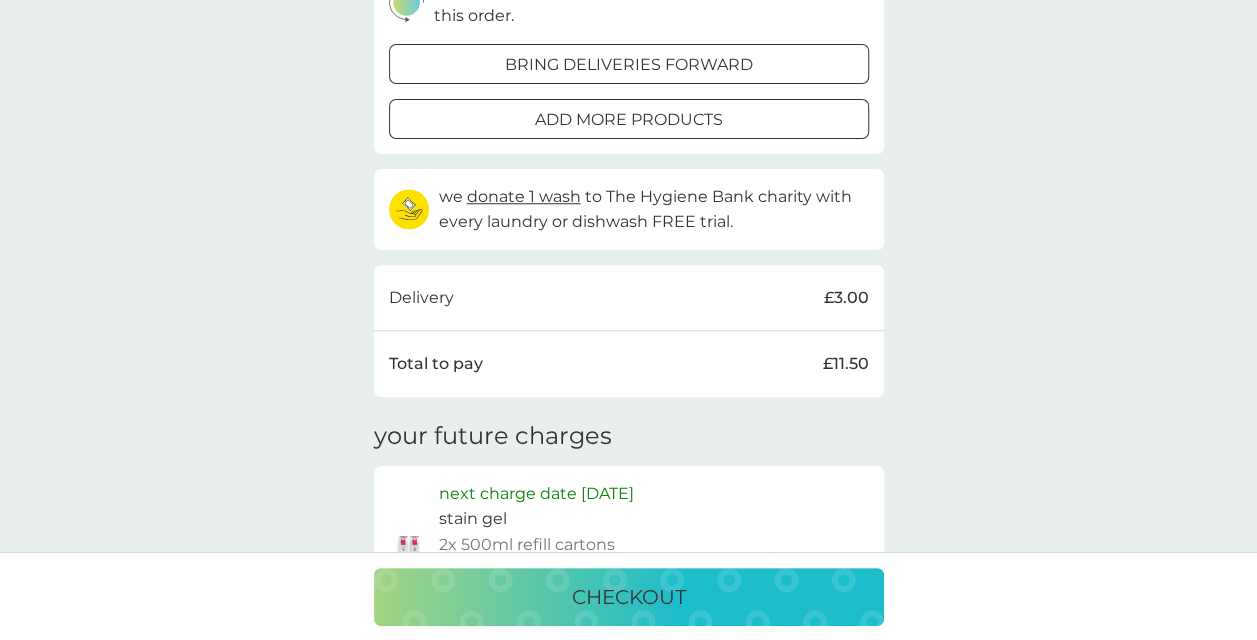 scroll, scrollTop: 751, scrollLeft: 0, axis: vertical 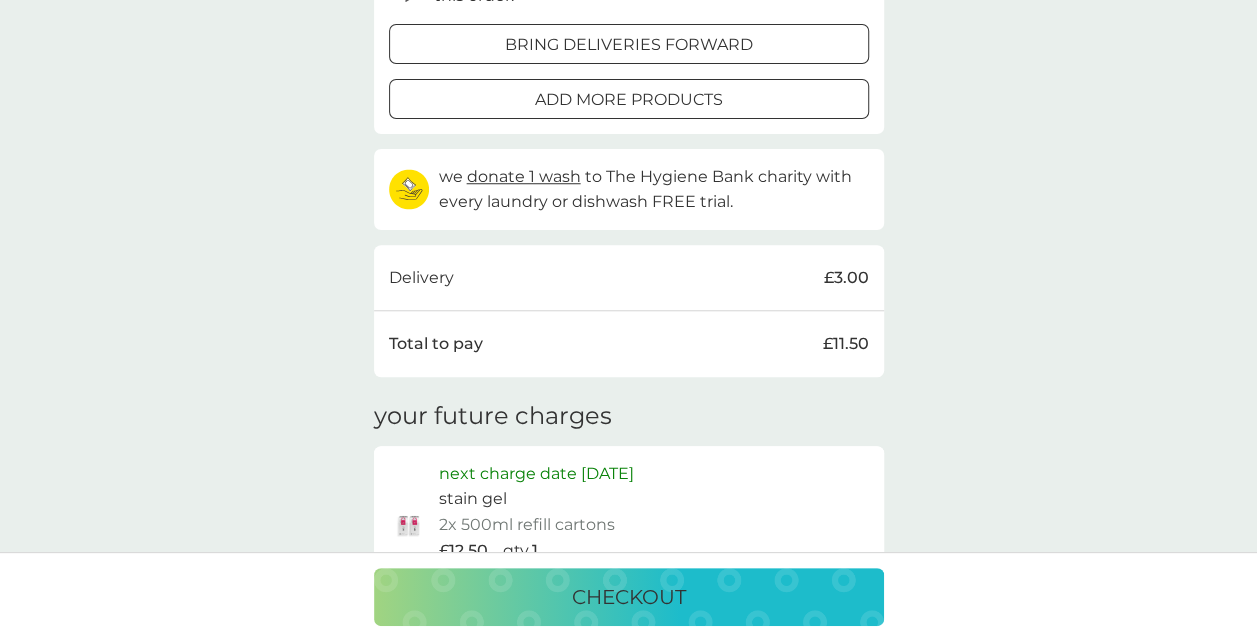 click on "add more products" at bounding box center [629, 99] 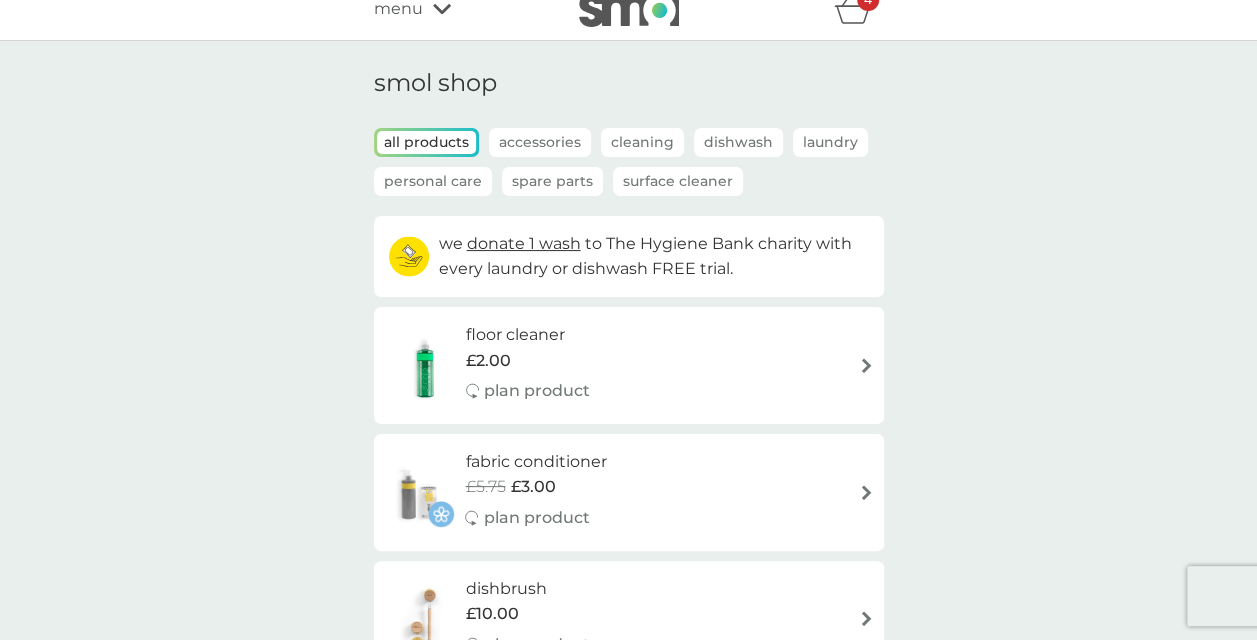 scroll, scrollTop: 20, scrollLeft: 0, axis: vertical 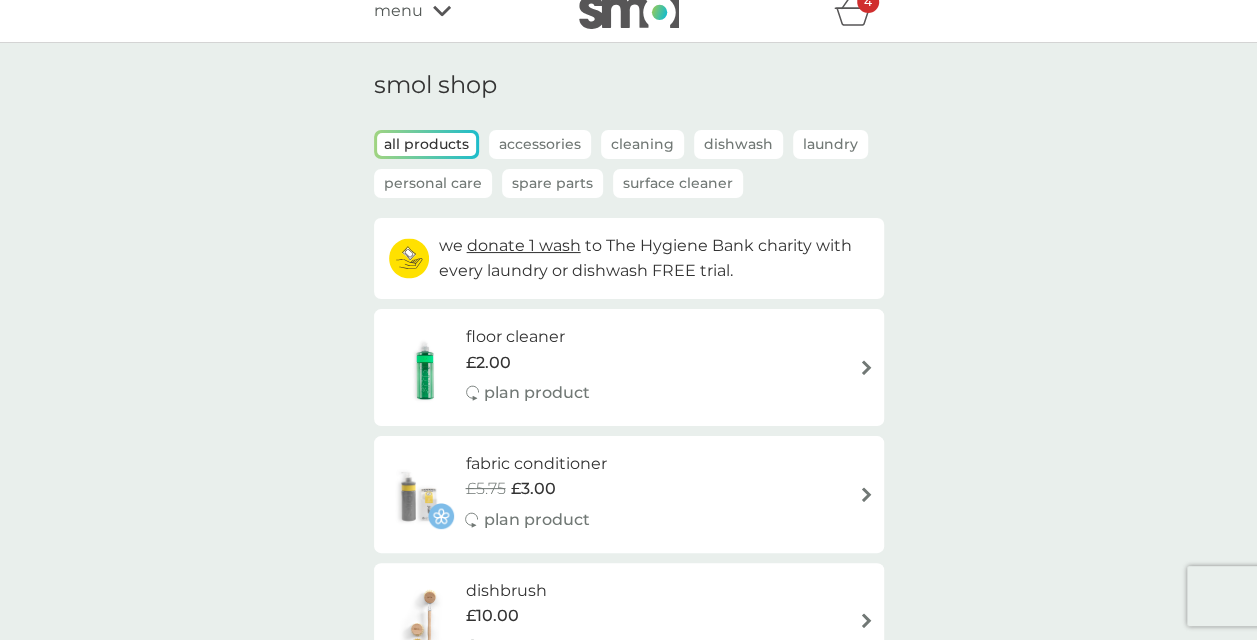 click 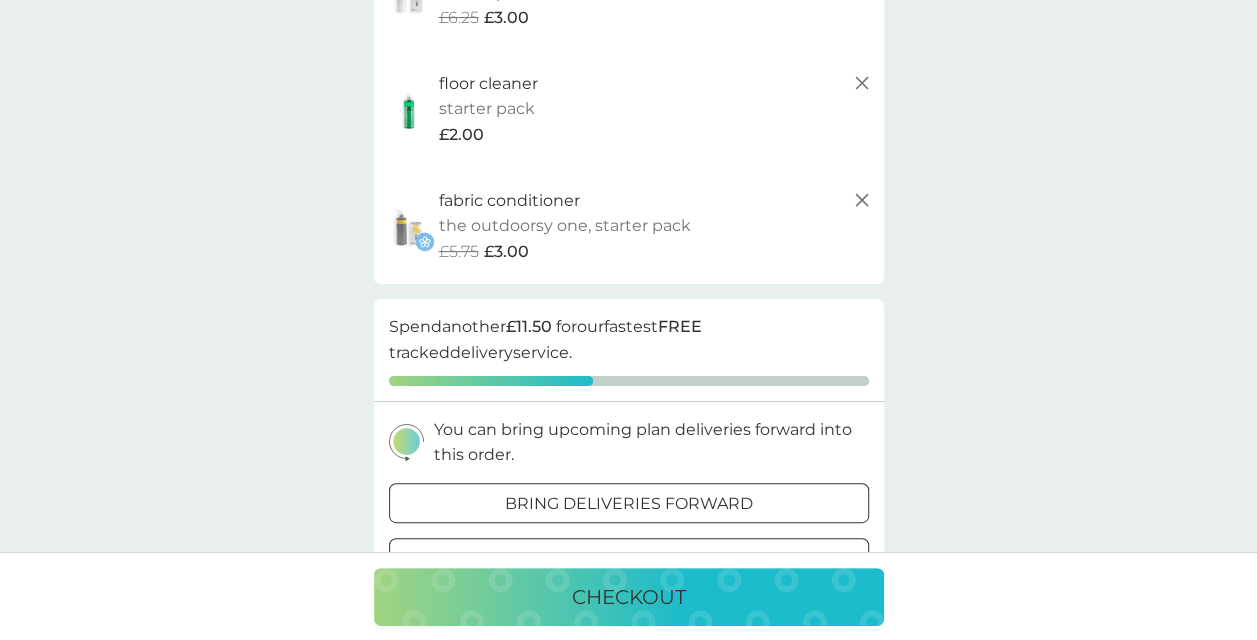 scroll, scrollTop: 294, scrollLeft: 0, axis: vertical 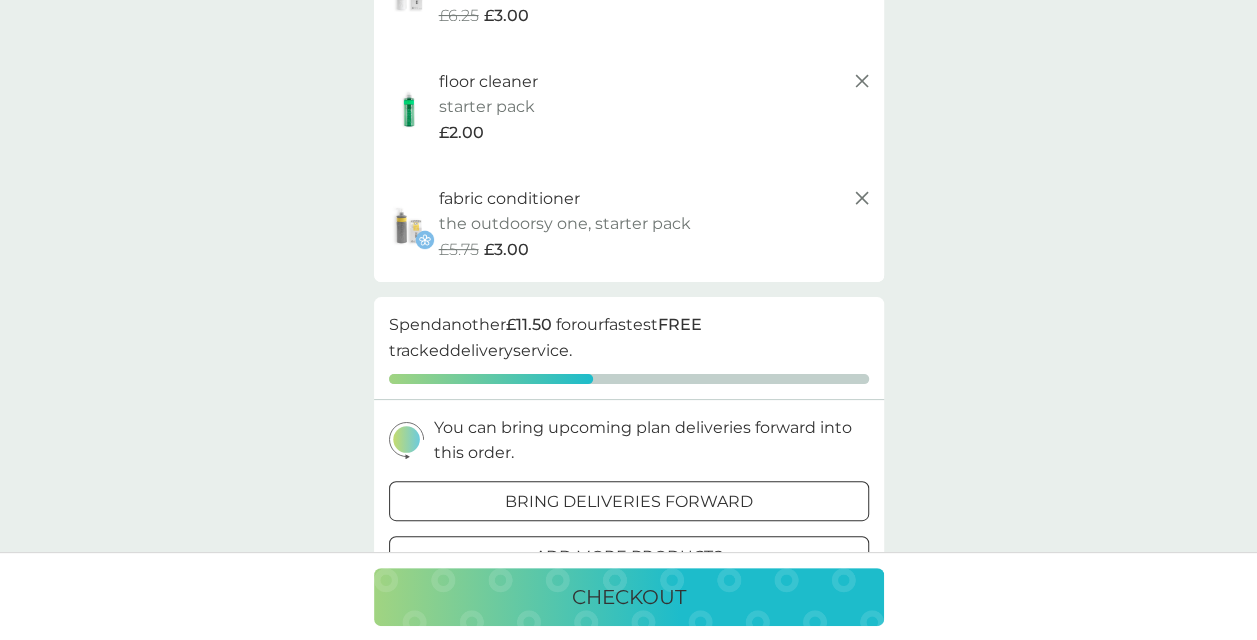 click at bounding box center (629, 500) 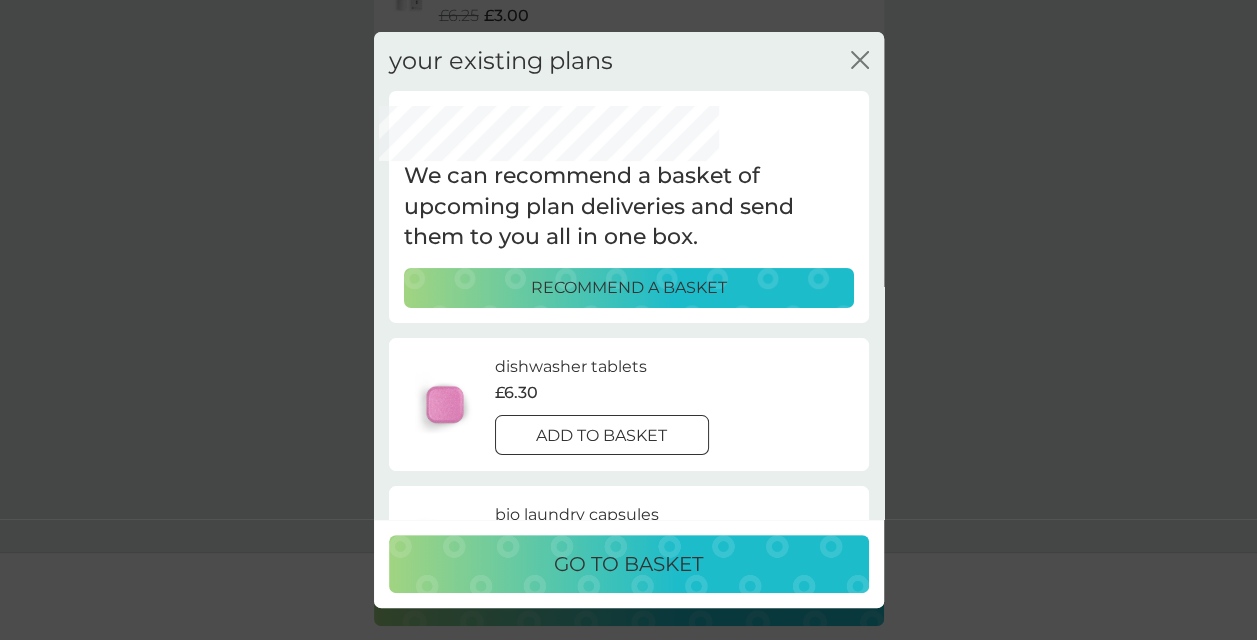 click on "RECOMMEND A BASKET" at bounding box center (629, 288) 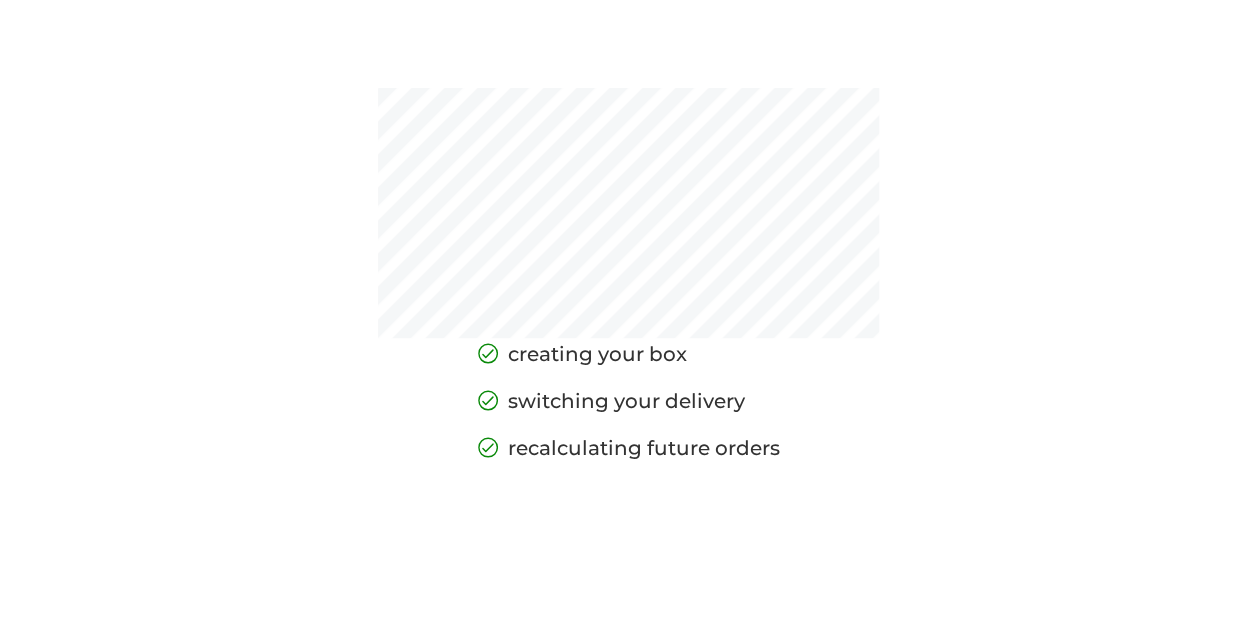 scroll, scrollTop: 735, scrollLeft: 0, axis: vertical 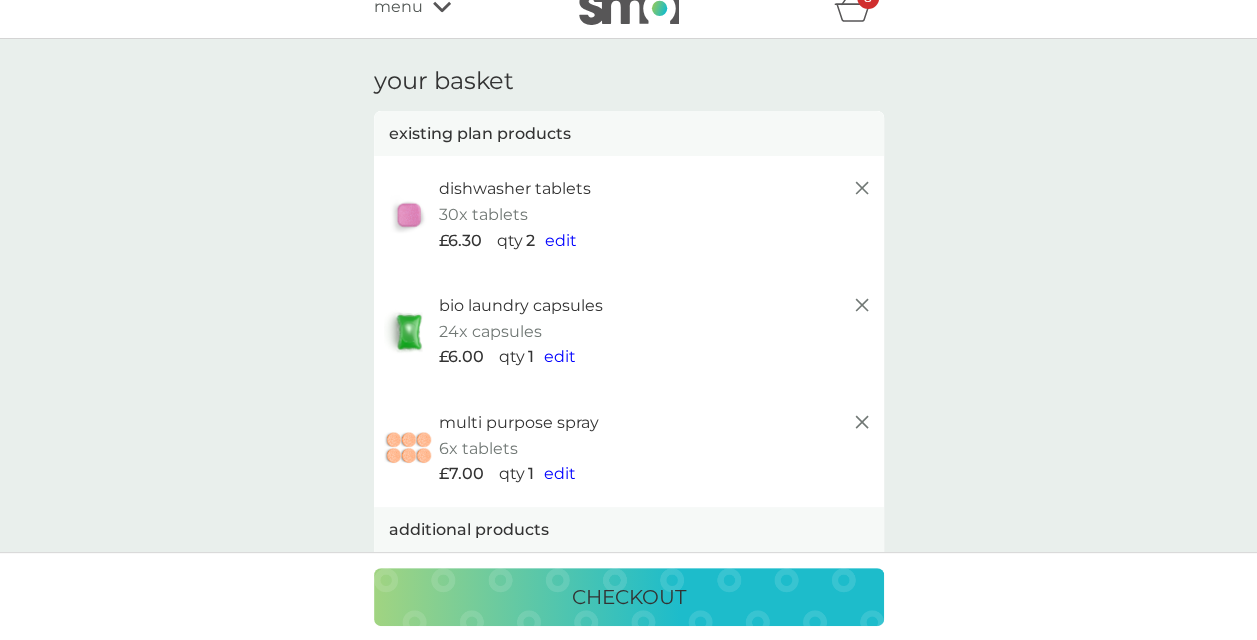 click on "edit" at bounding box center [561, 240] 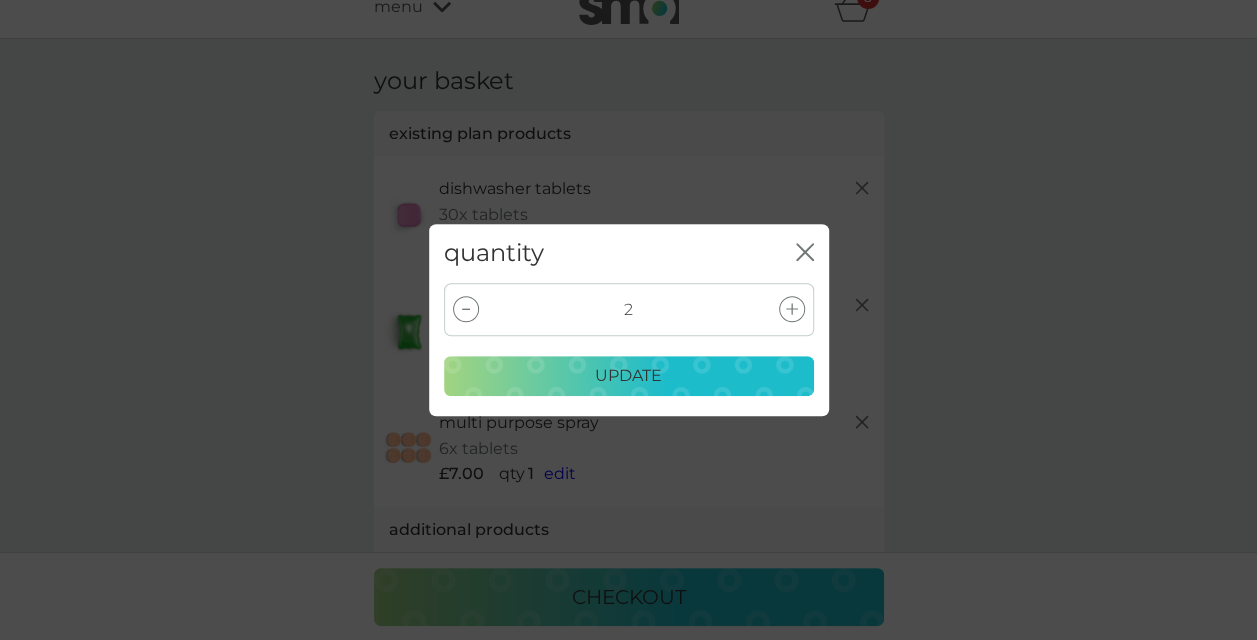 click at bounding box center [466, 309] 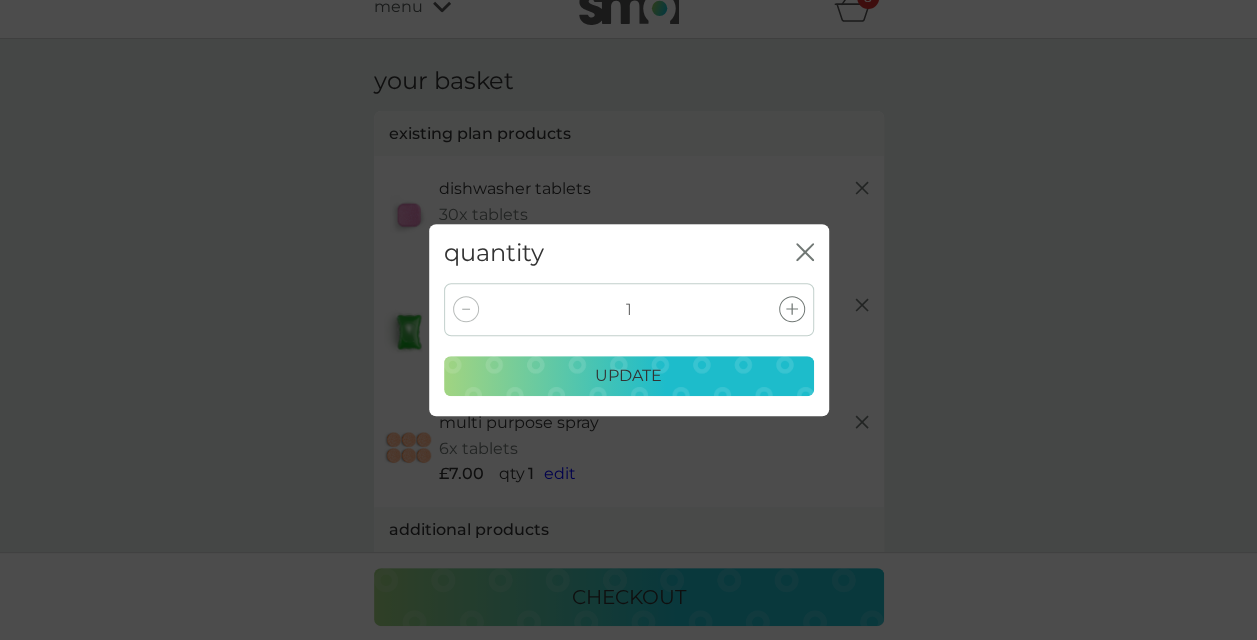 click on "update" at bounding box center (629, 376) 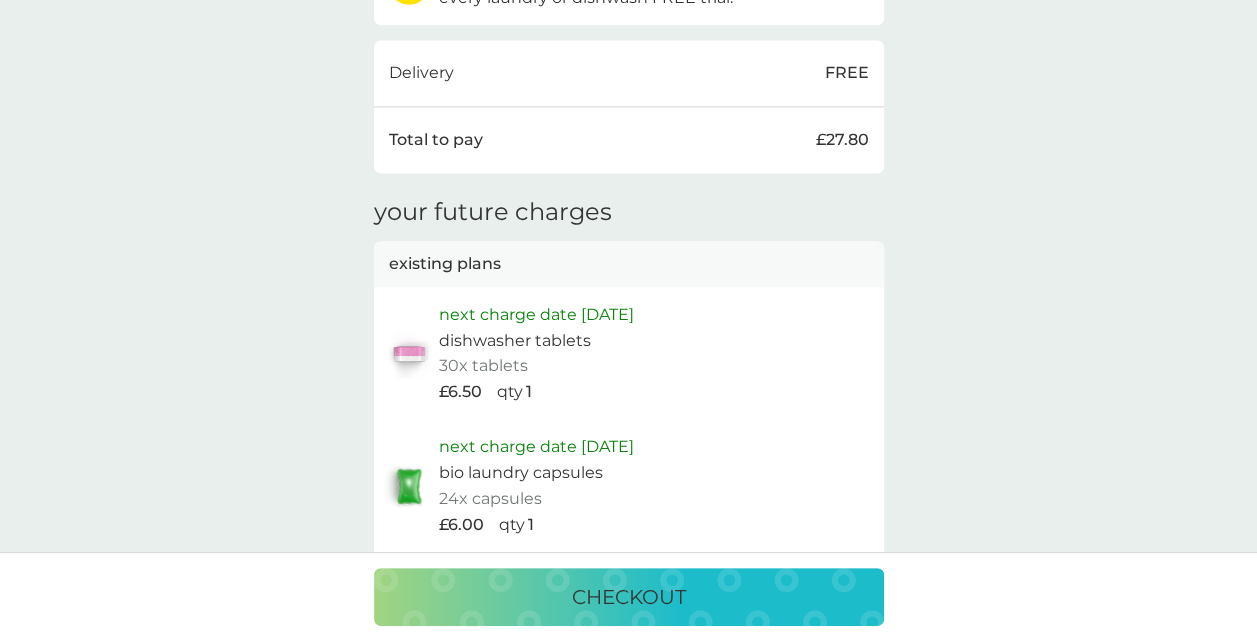 scroll, scrollTop: 1379, scrollLeft: 0, axis: vertical 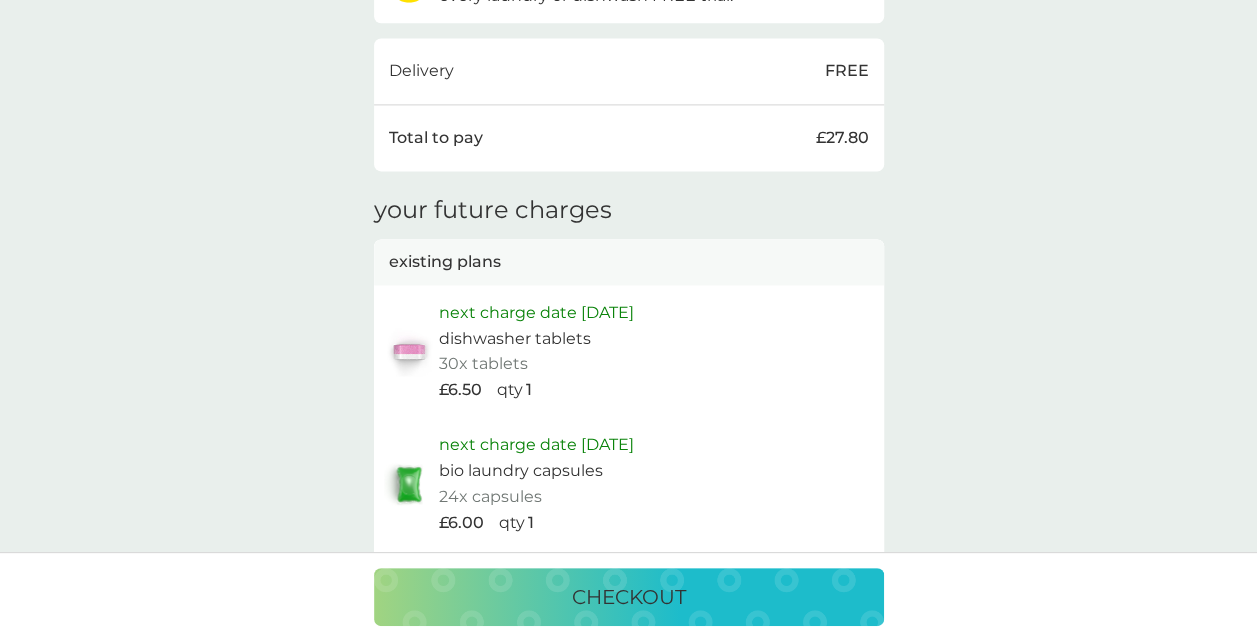 click on "checkout" at bounding box center (629, 597) 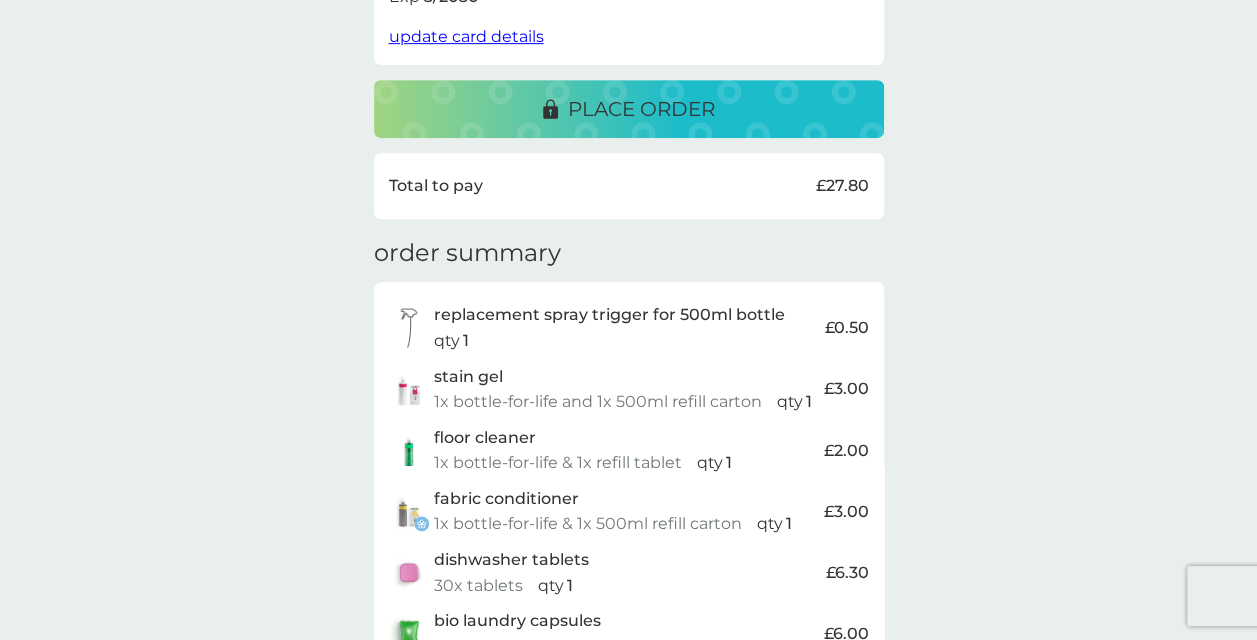 scroll, scrollTop: 414, scrollLeft: 0, axis: vertical 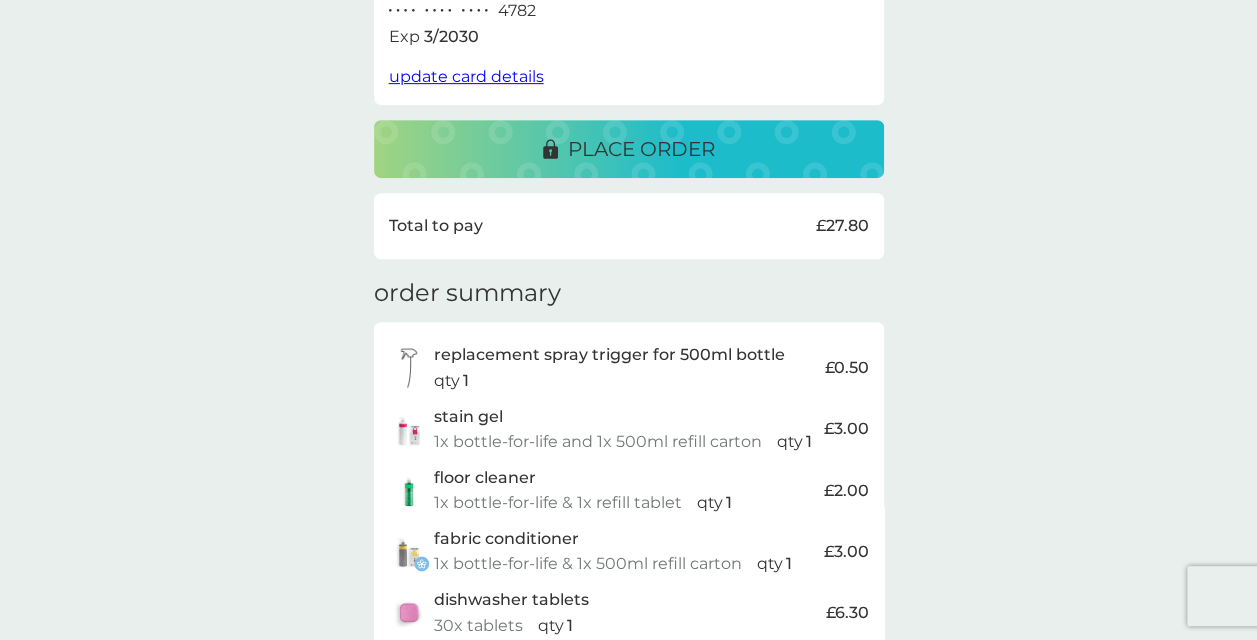 click on "place order" at bounding box center [629, 149] 